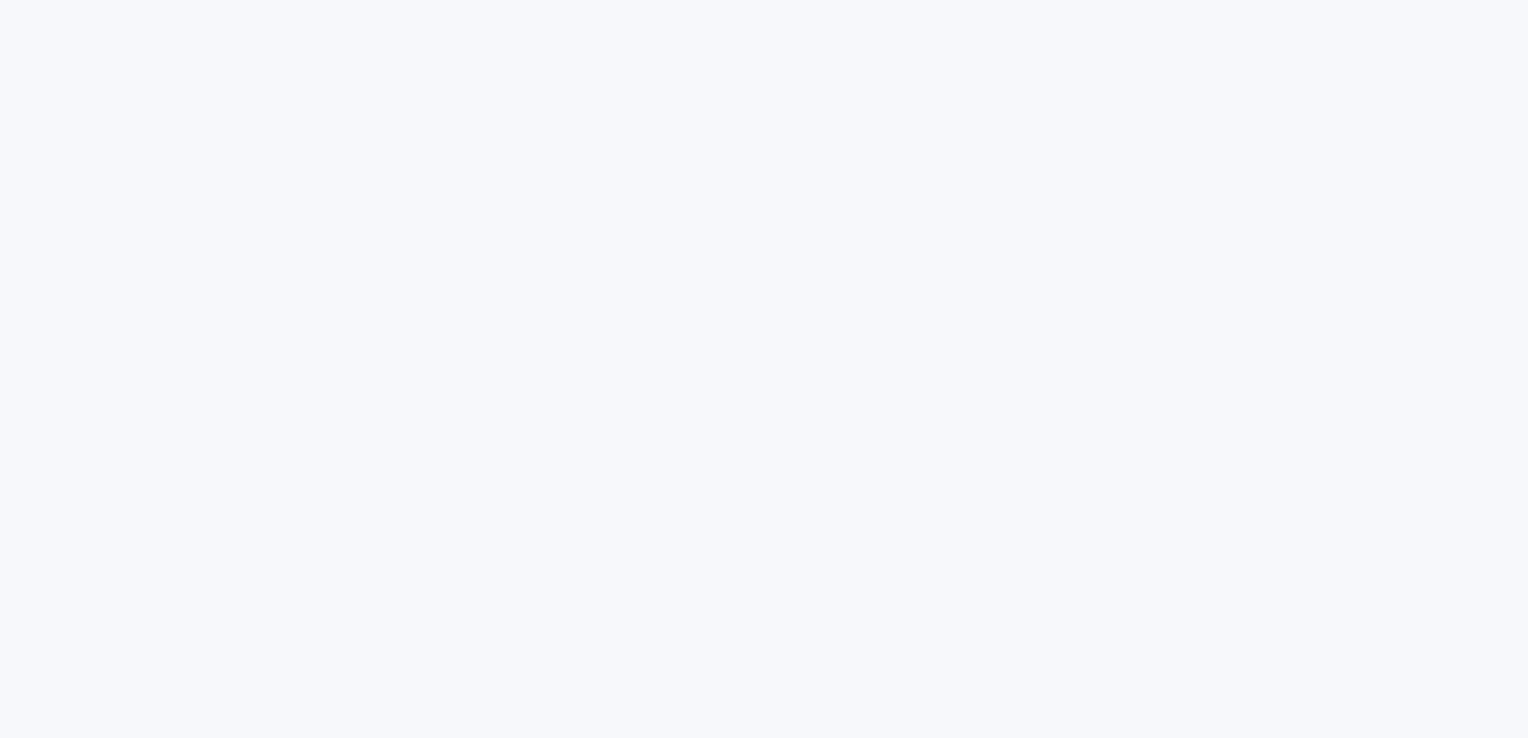 scroll, scrollTop: 0, scrollLeft: 0, axis: both 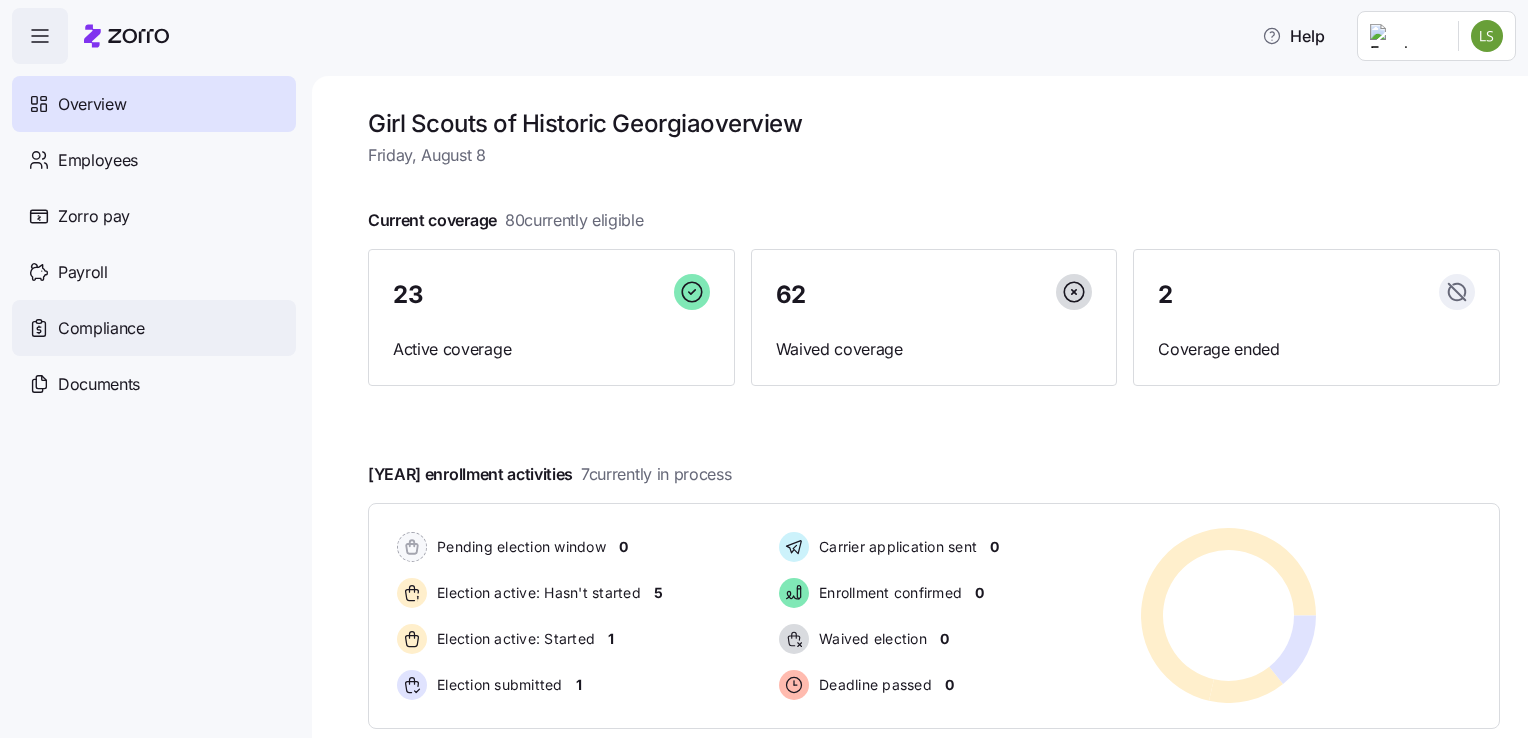 click on "Compliance" at bounding box center (101, 328) 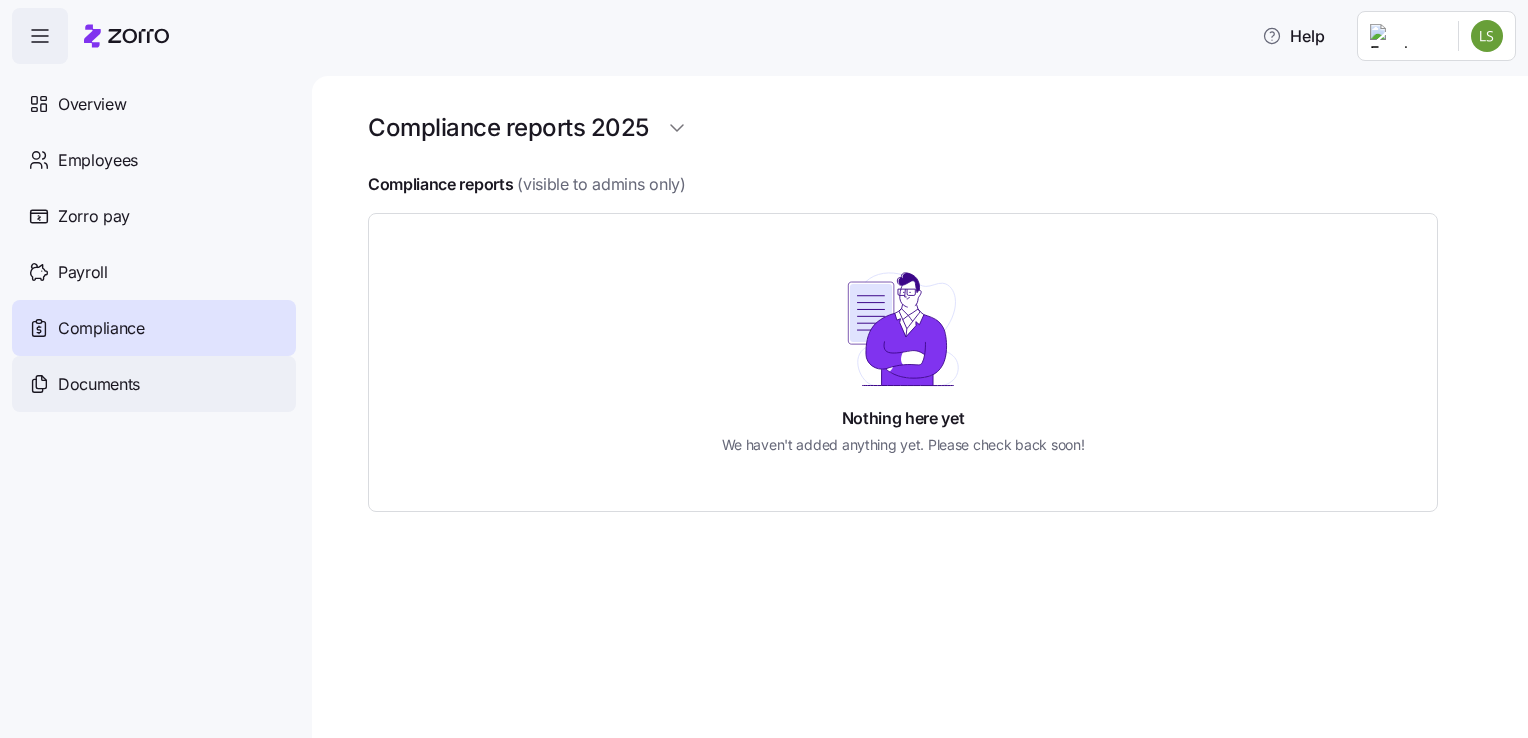 click on "Documents" at bounding box center [99, 384] 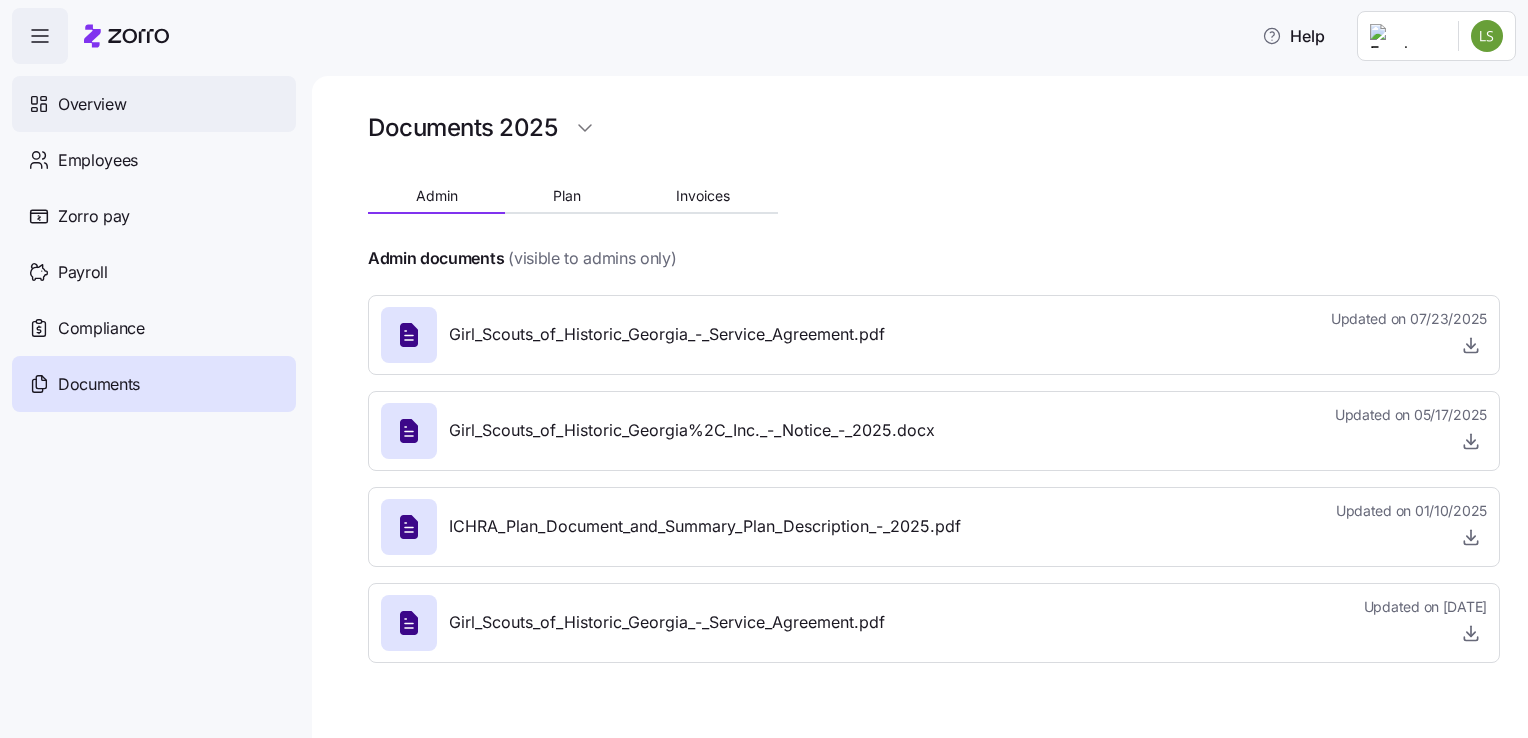 click on "Overview" at bounding box center (92, 104) 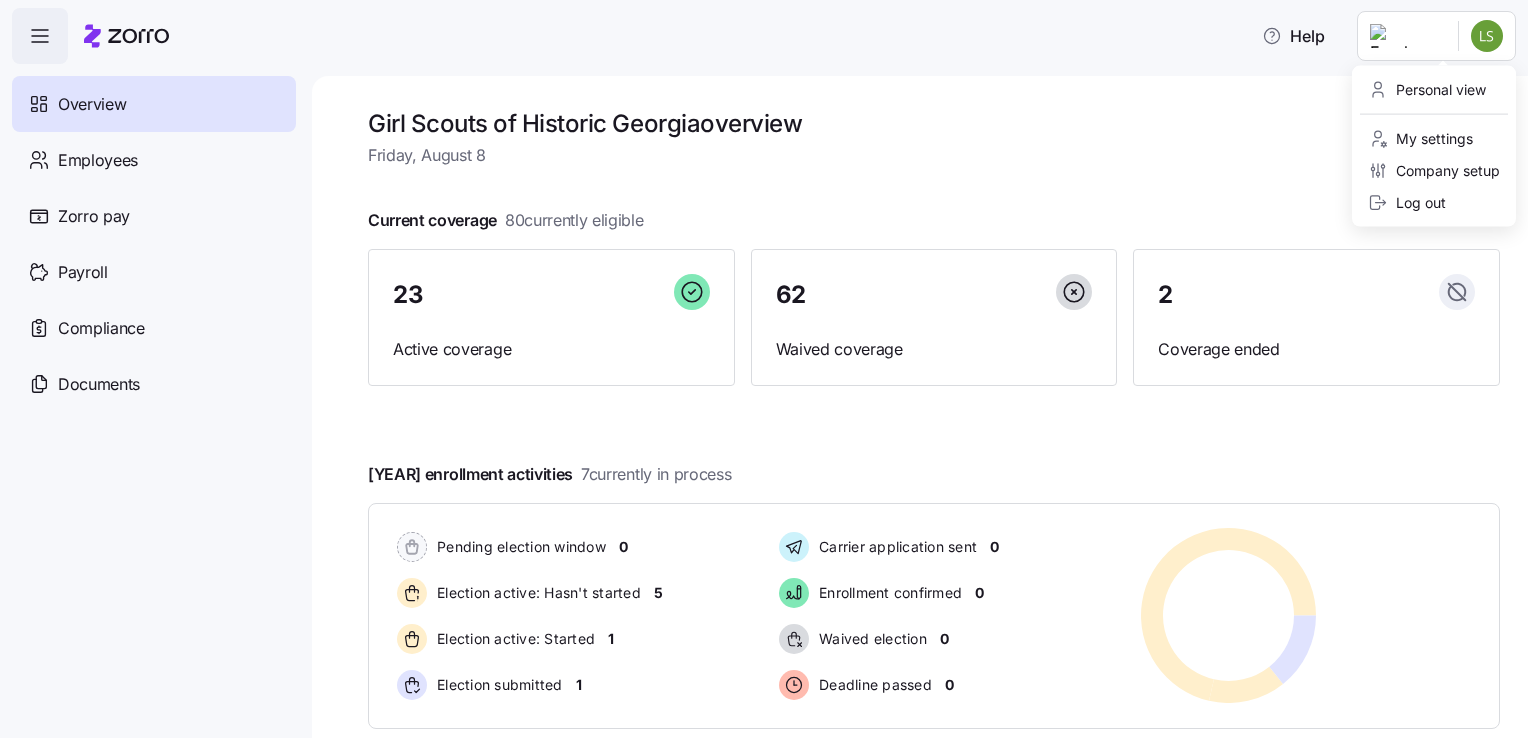 click on "Girl Scouts of Historic Georgia overview Friday, August 8 Current coverage 80 currently eligible 23 Active coverage 62 Waived coverage 2 Coverage ended 2025 enrollment activities 7 currently in process Pending election window 0 Election active: Hasn't started 5 Election active: Started 1 Election submitted 1 Carrier application sent 0 Enrollment confirmed 0 Waived election 0 Deadline passed 0 Pending election window 0 Election active: Hasn't started 5 Election active: Started 1 Election submitted 1 Carrier application sent 0 Enrollment confirmed 0 Waived election 0 Deadline passed 0 Quick actions Add employee View invoices Run payroll Need help? Visit our help center See what’s new on our blog Company Overview | Zorro Personal view My settings Company setup Log out" at bounding box center (764, 363) 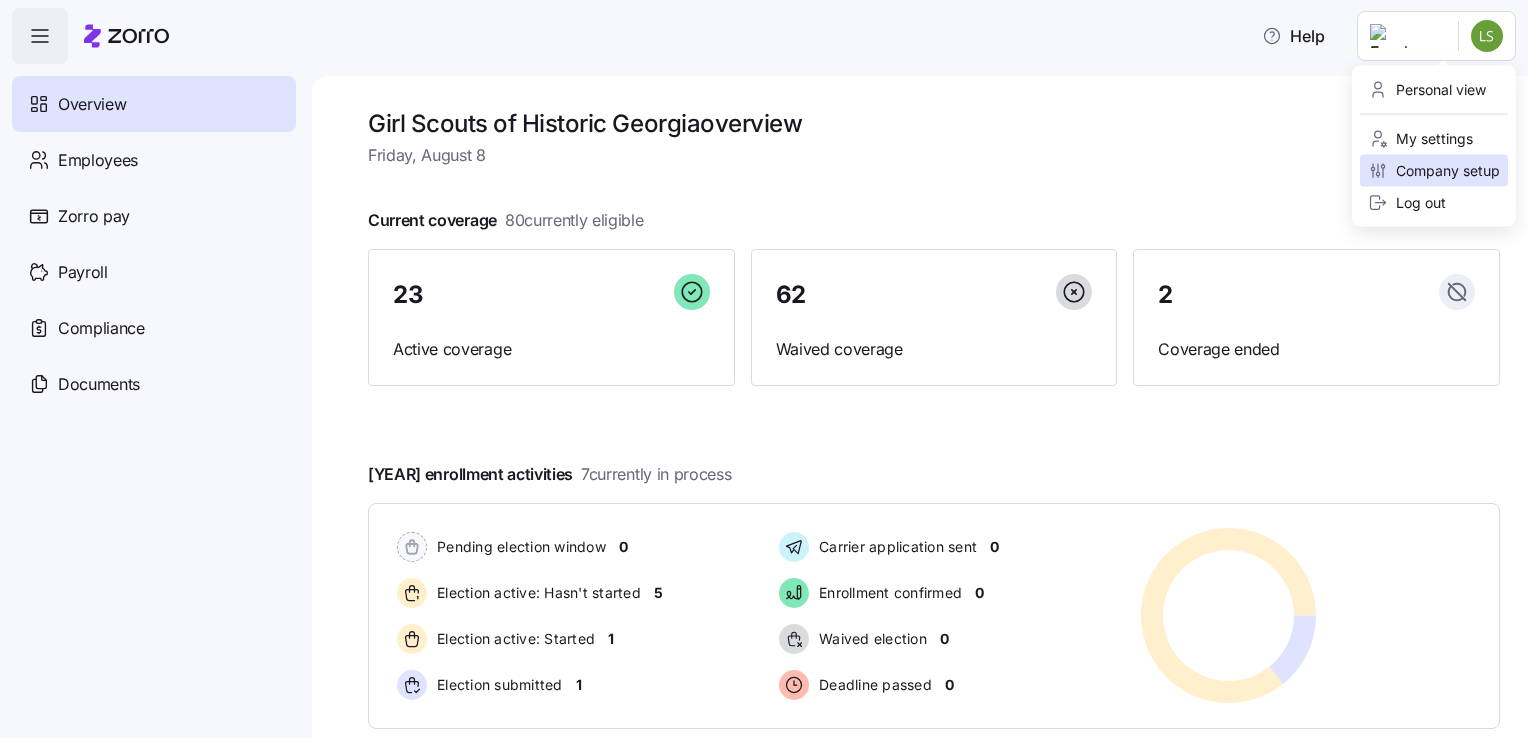 click on "Company setup" at bounding box center (1434, 171) 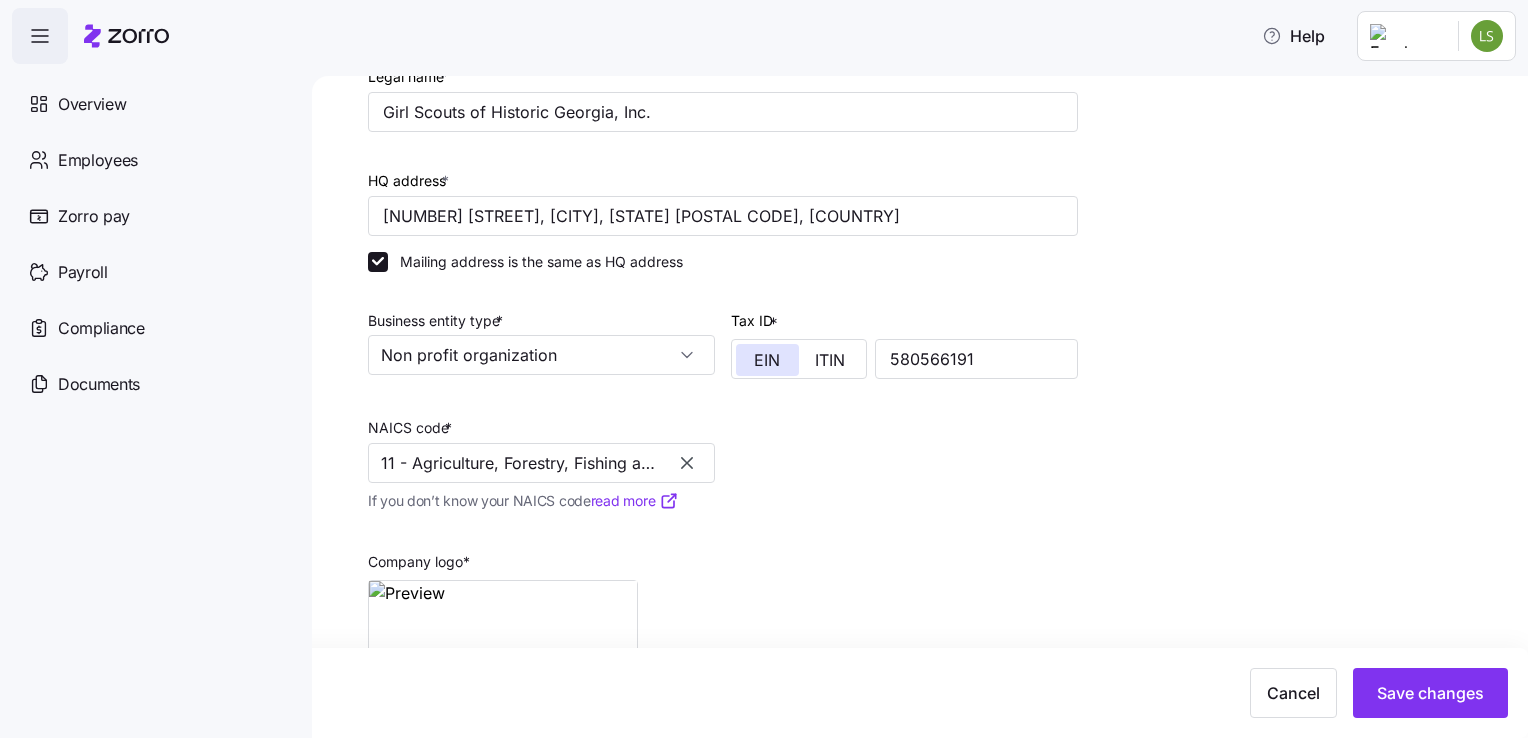 scroll, scrollTop: 282, scrollLeft: 0, axis: vertical 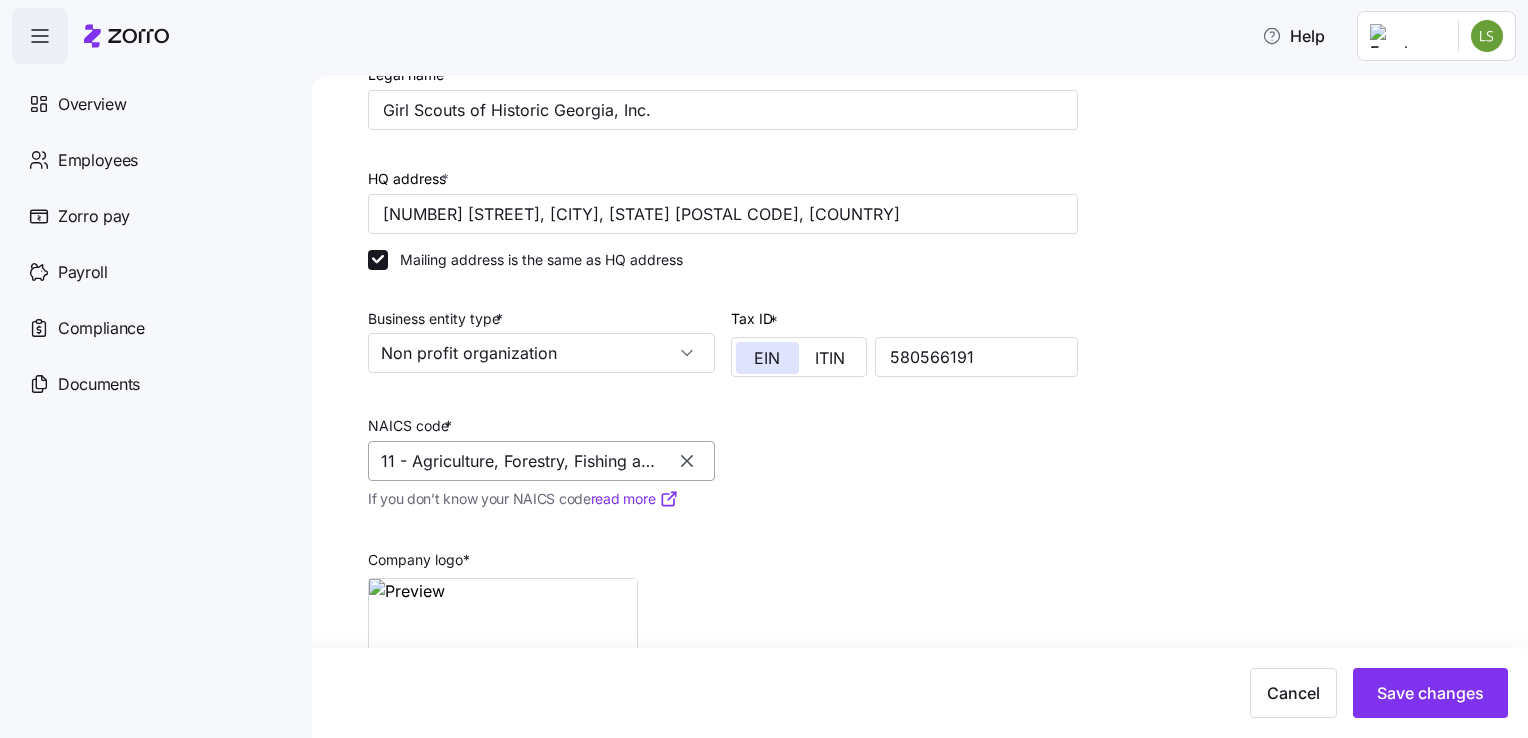 click on "11 - Agriculture, Forestry, Fishing and Hunting" at bounding box center (541, 461) 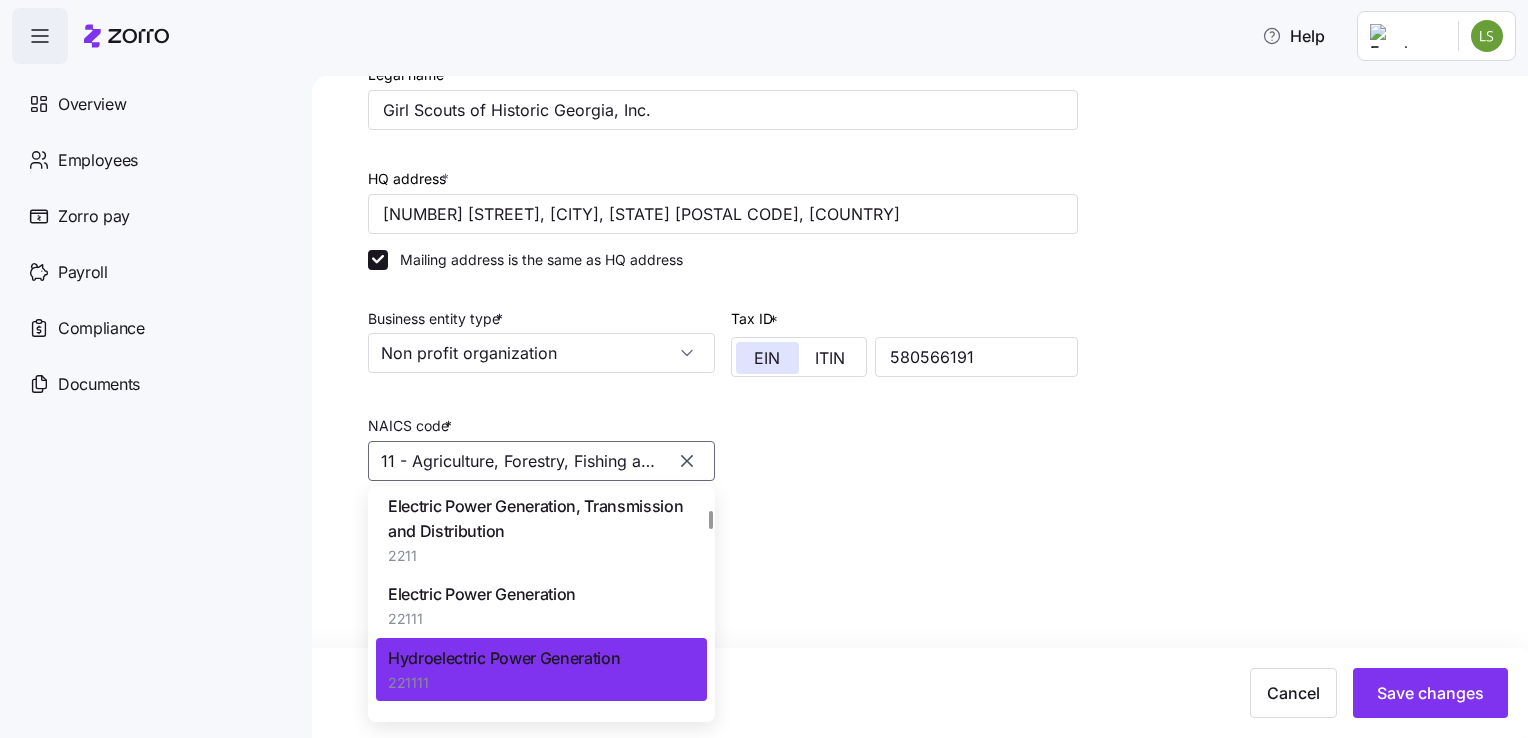 scroll, scrollTop: 11713, scrollLeft: 0, axis: vertical 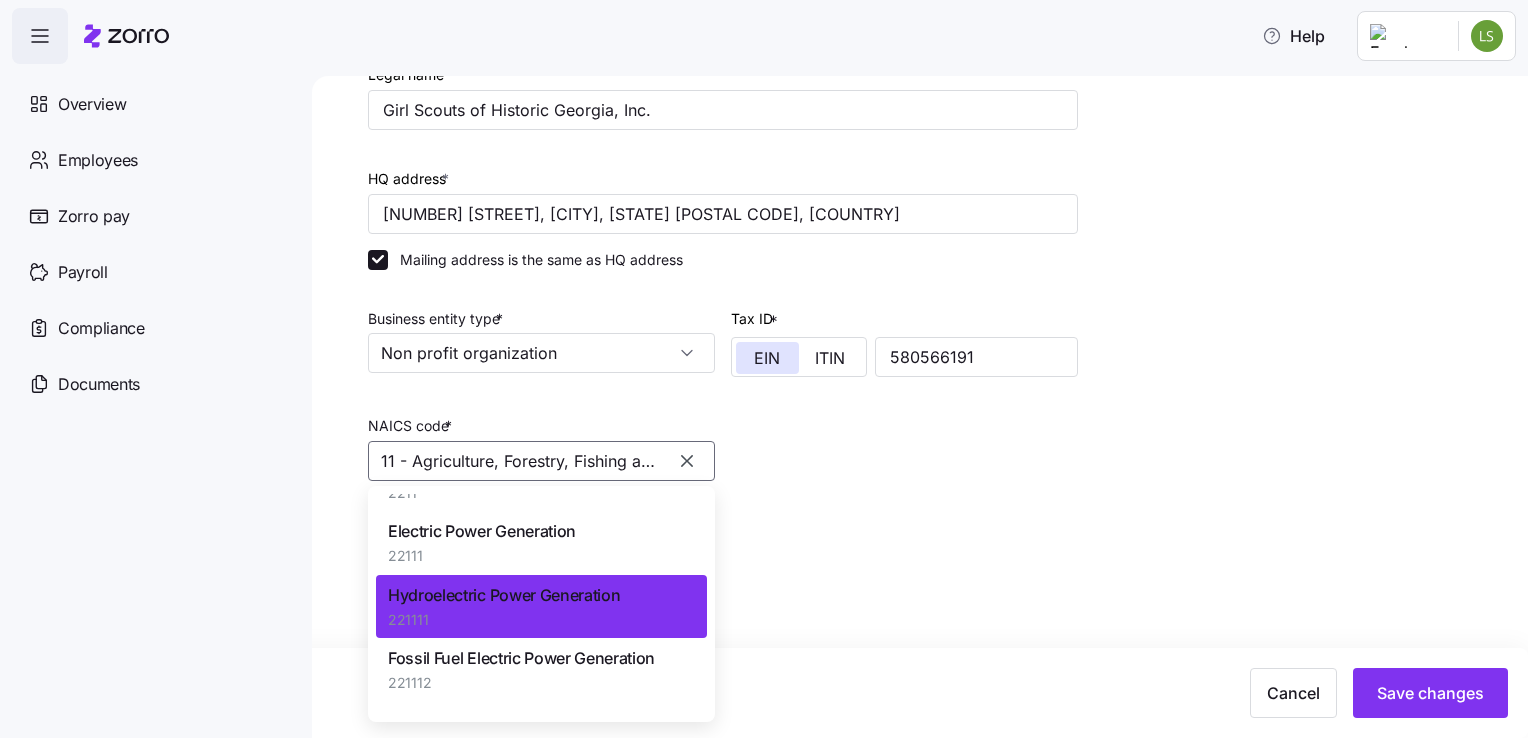 click on "Company logo * https://zorro-employer-images-prod.s3.us-east-1.amazonaws.com/511a1c67-c375-4ef6-9dff-10da87f9374d/GS. png" at bounding box center (723, 628) 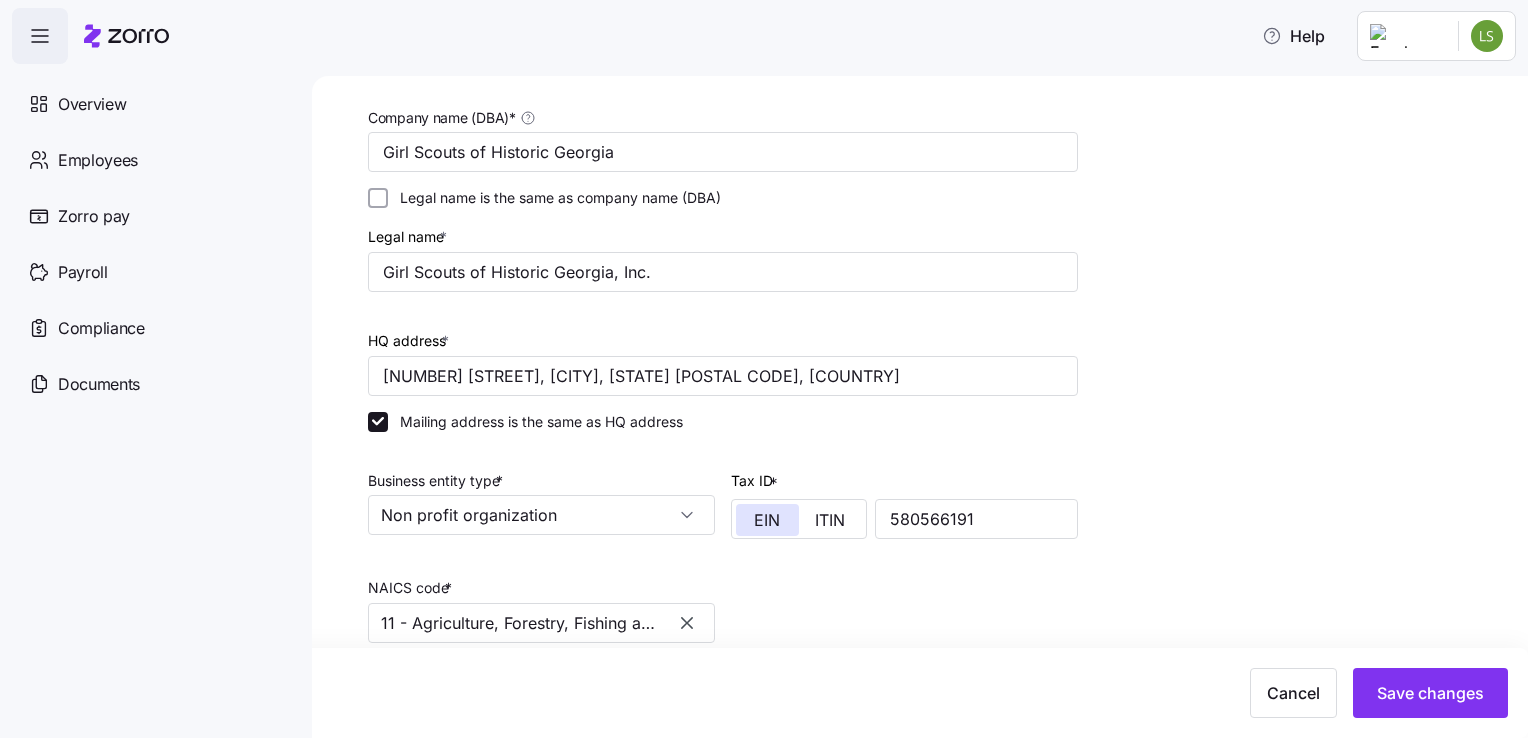 scroll, scrollTop: 0, scrollLeft: 0, axis: both 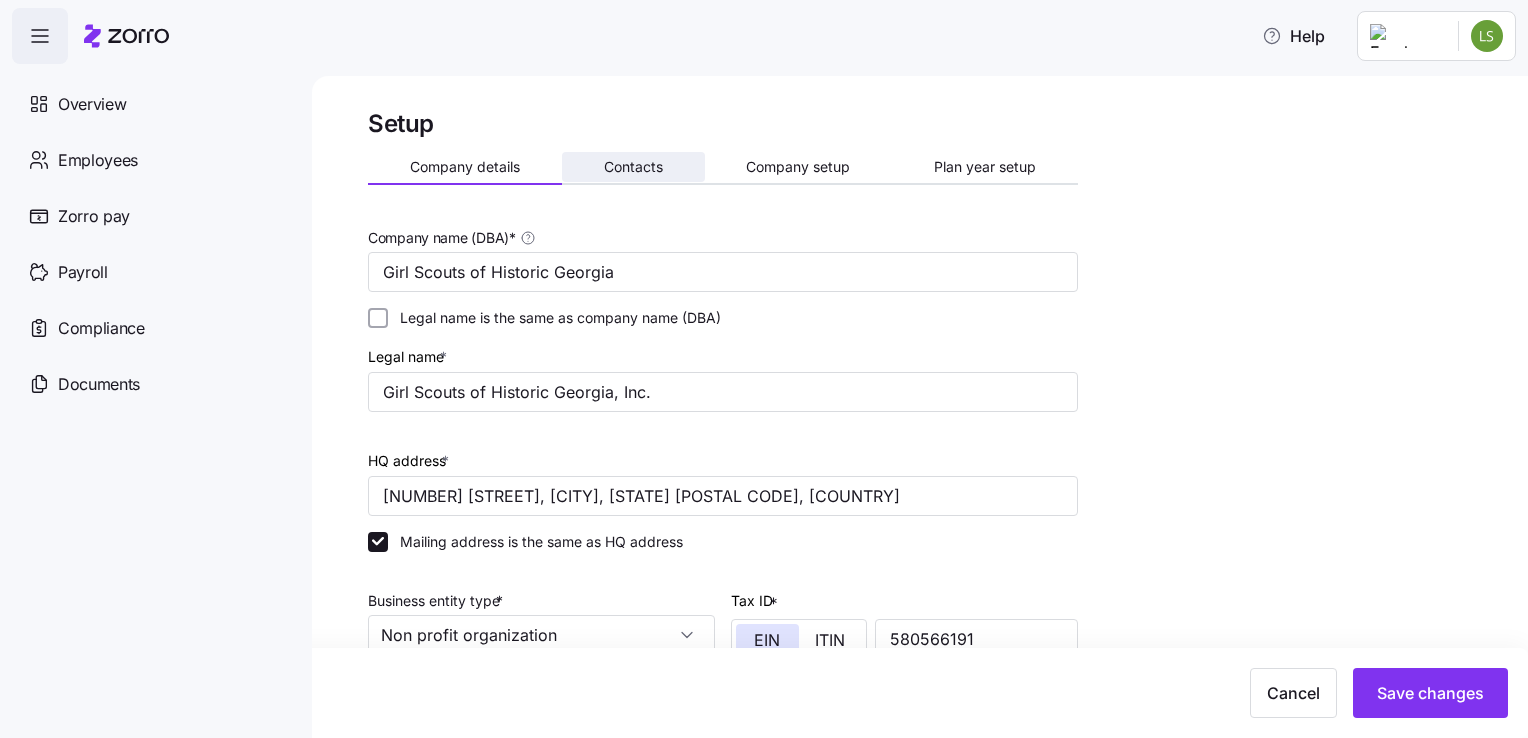 click on "Contacts" at bounding box center (633, 167) 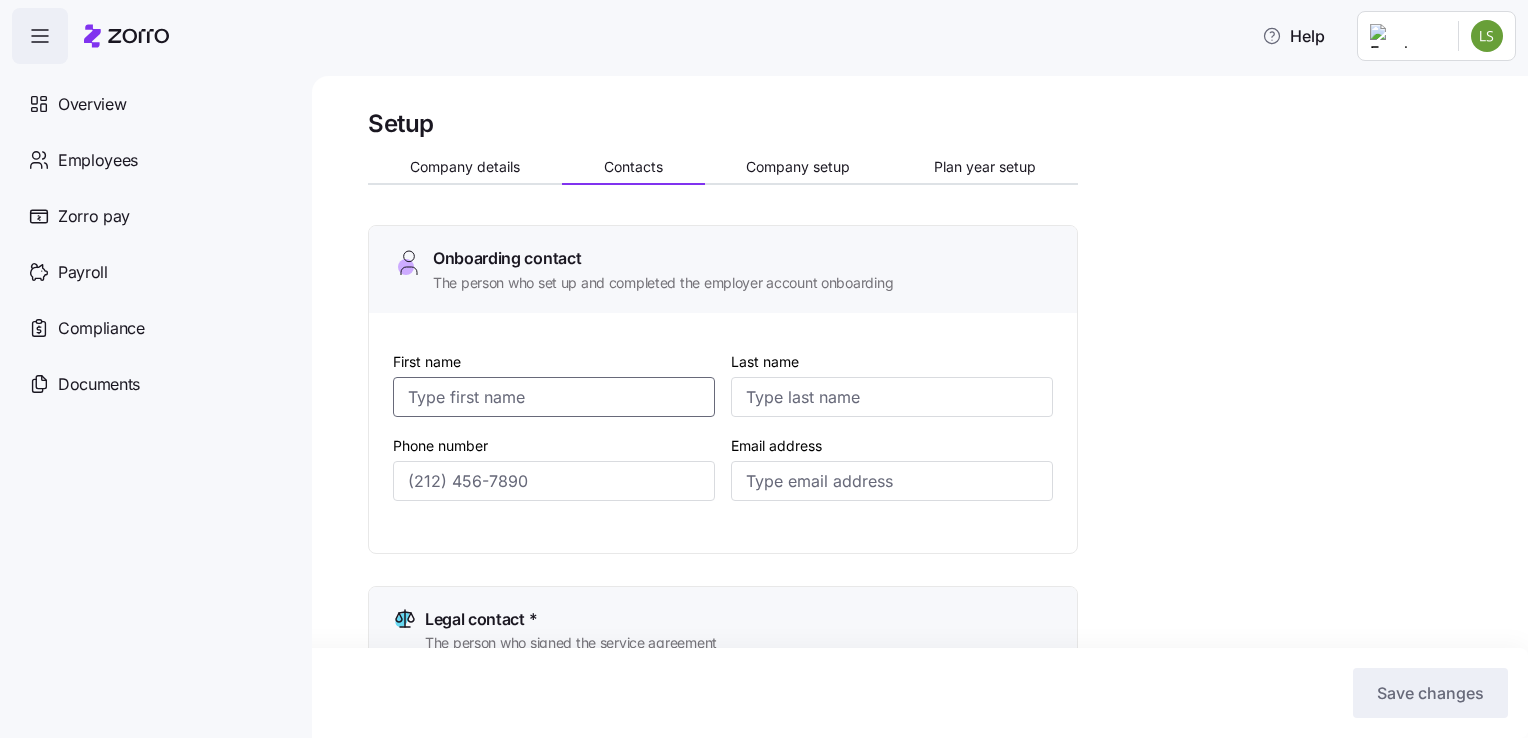 click on "First name" at bounding box center (554, 397) 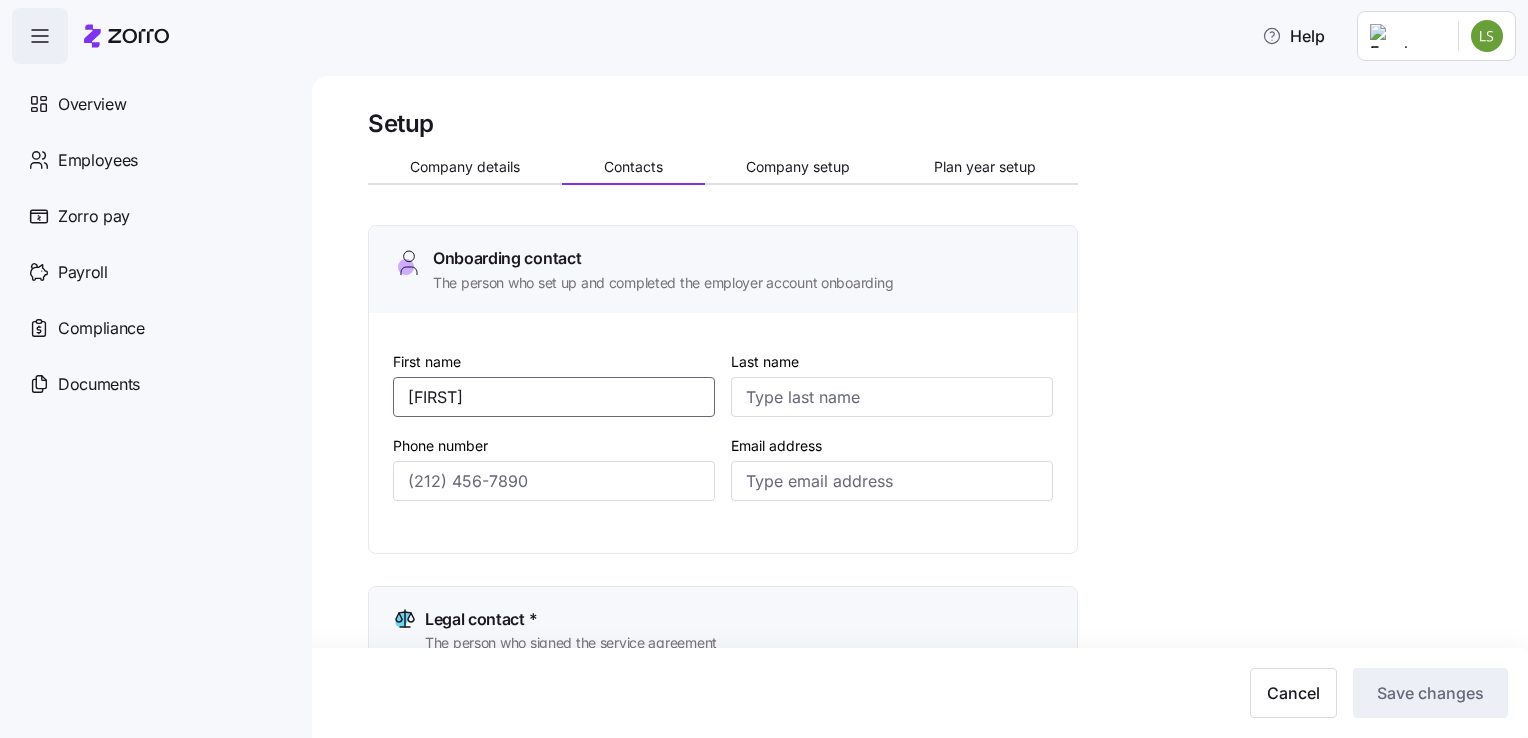 type on "[FIRST]" 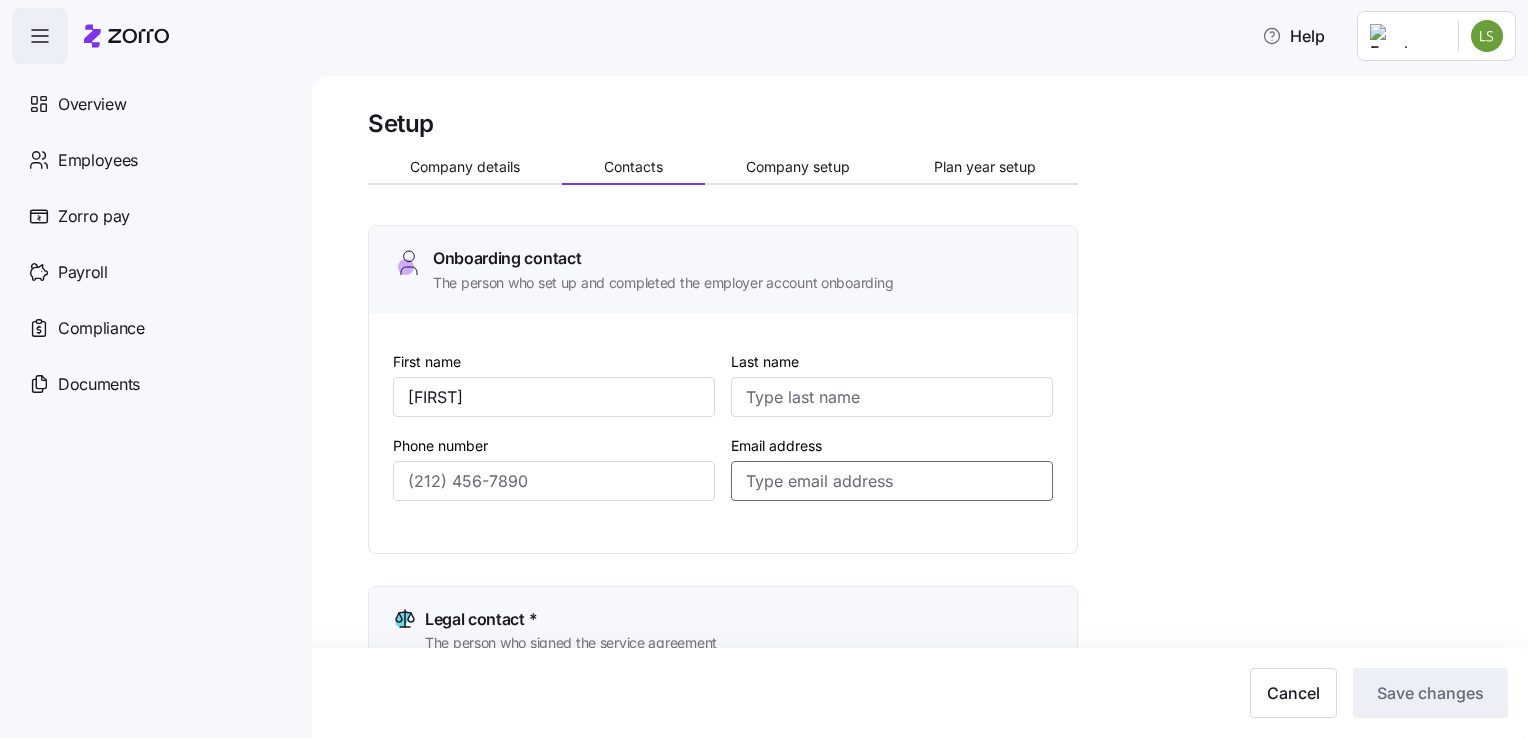 click on "Email address" at bounding box center (892, 481) 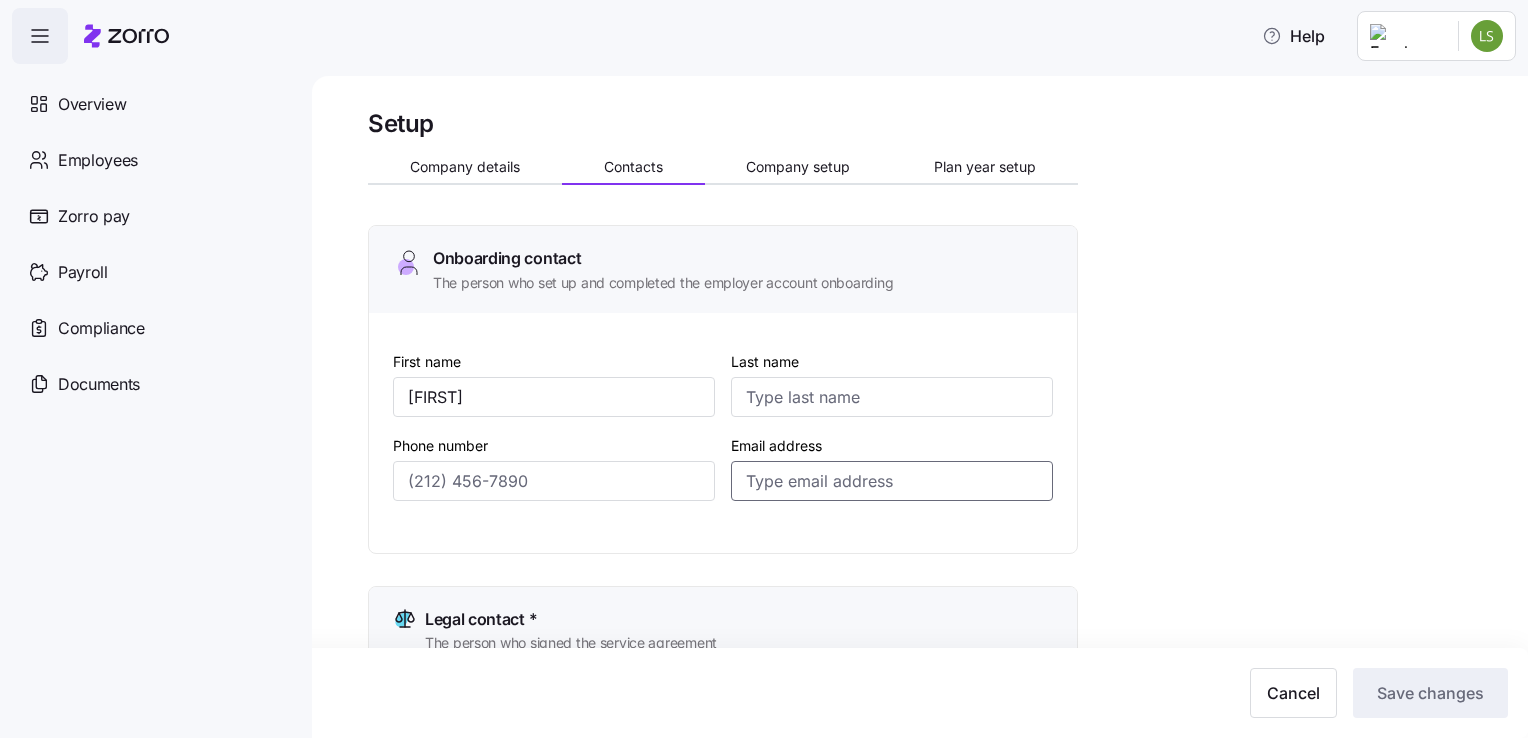 paste on "[FIRST] [LAST] <[EMAIL]>" 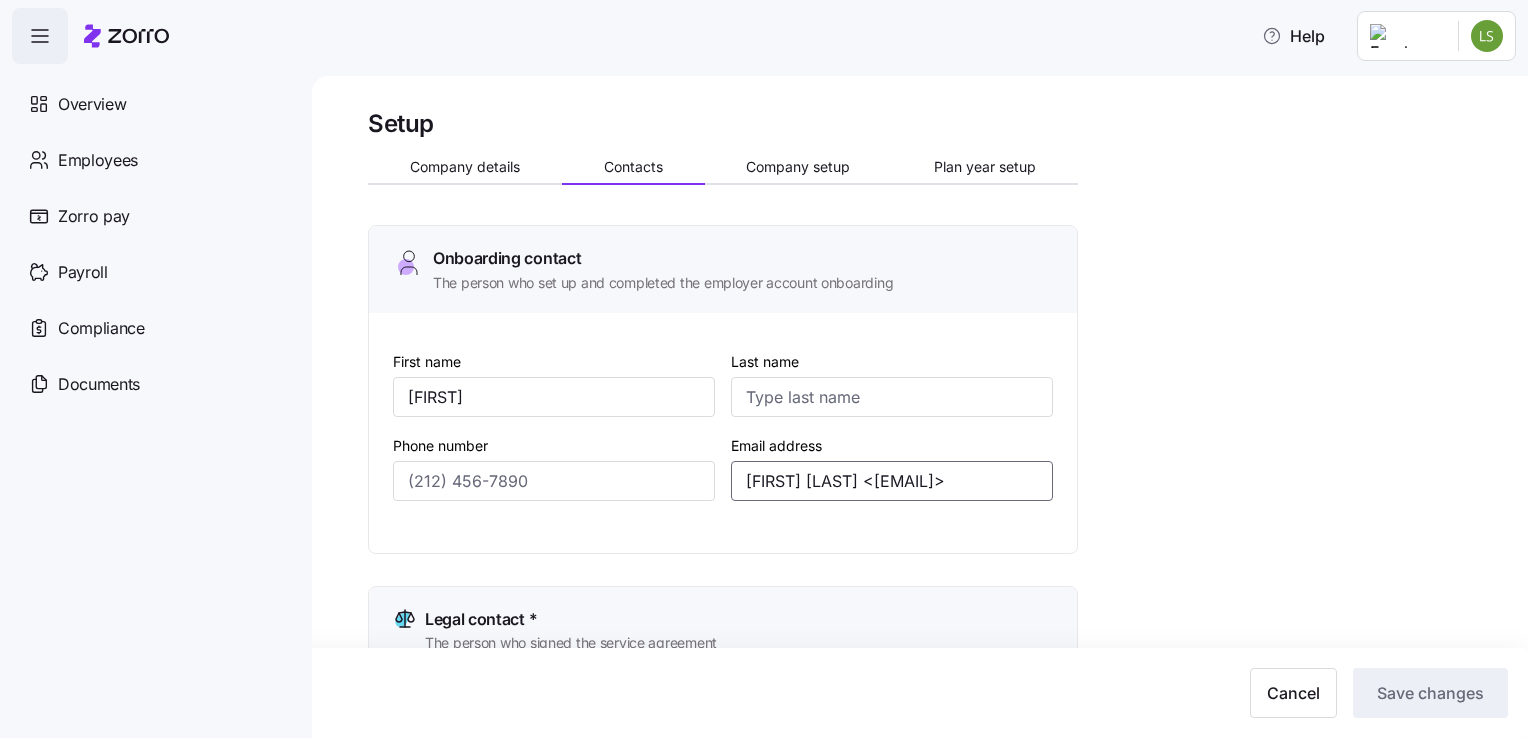 scroll, scrollTop: 0, scrollLeft: 44, axis: horizontal 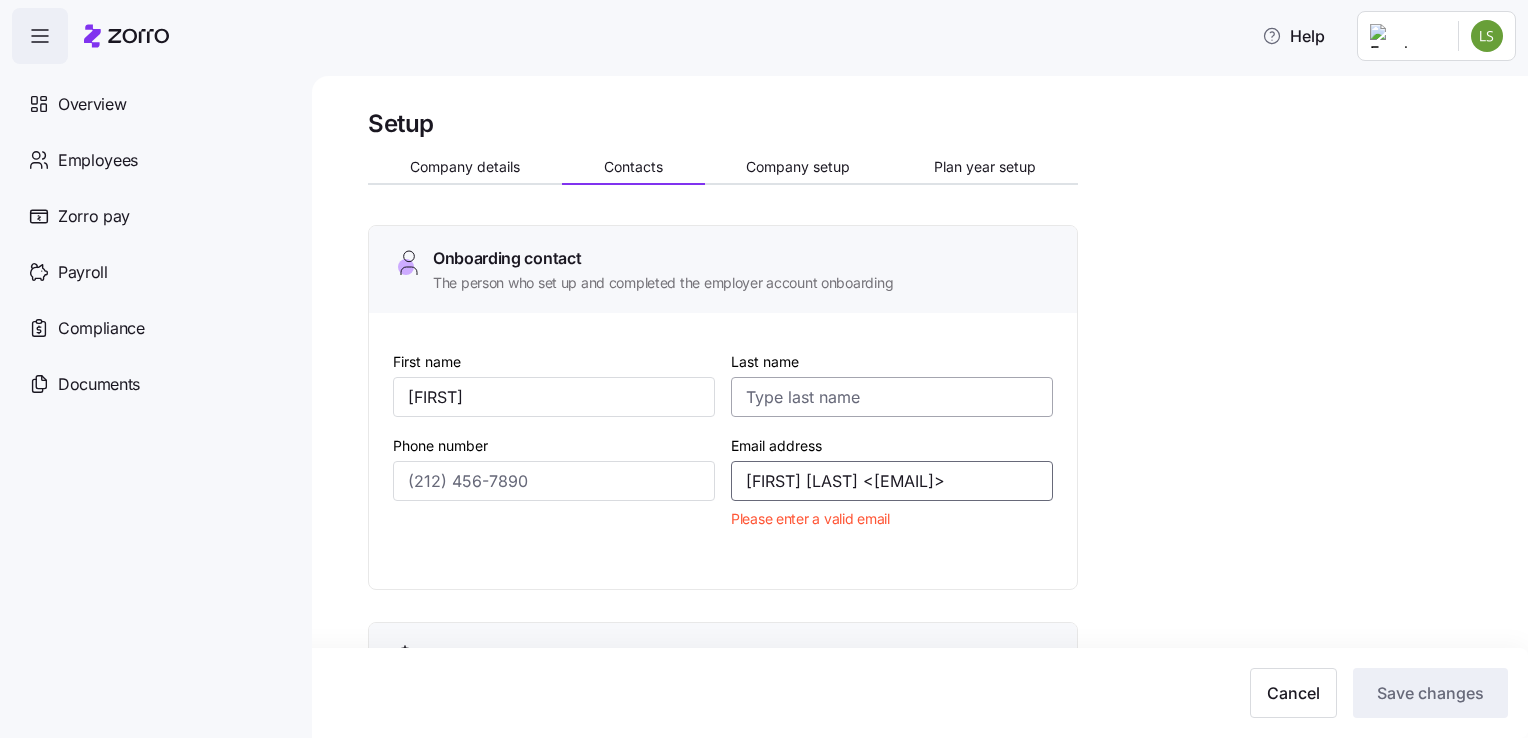 type on "[FIRST] [LAST] <[EMAIL]>" 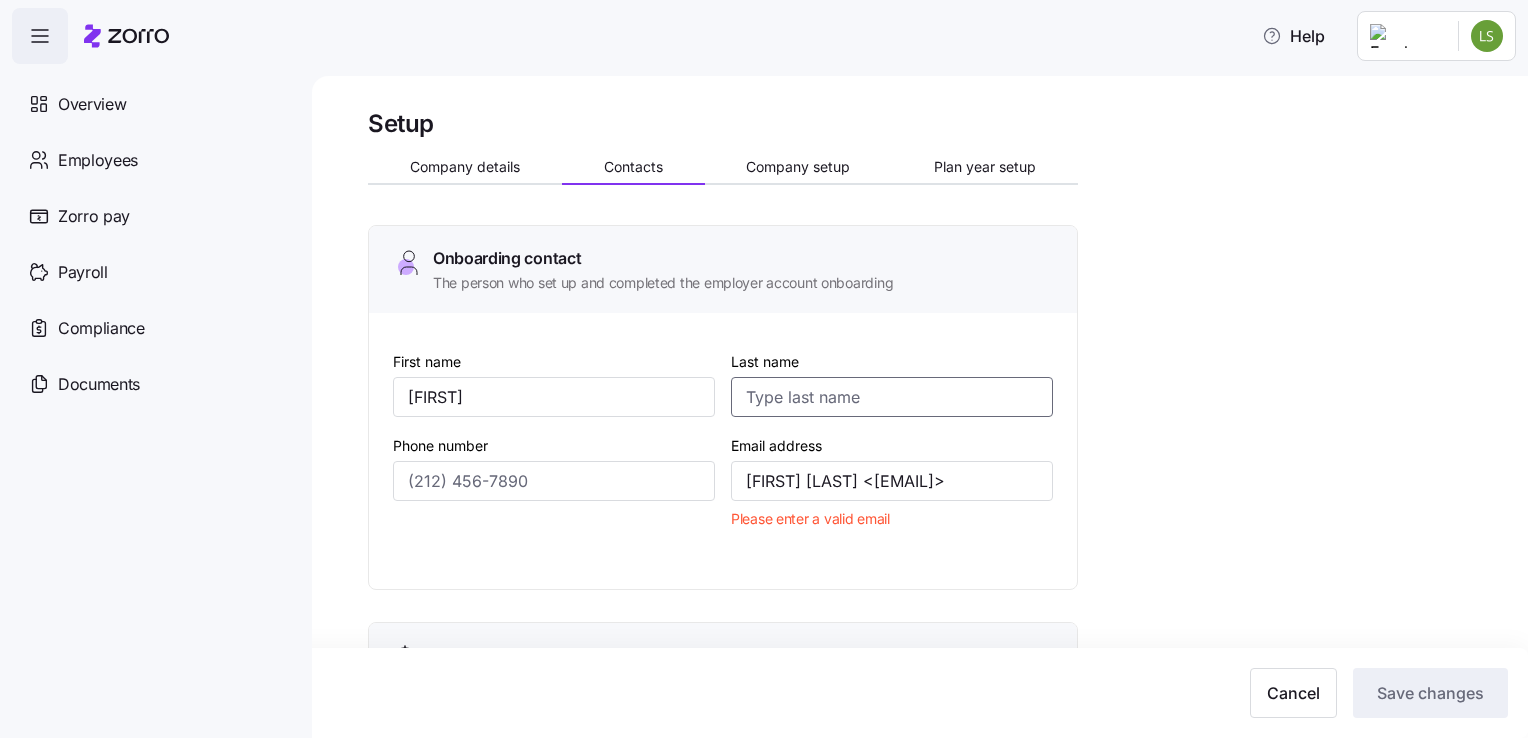 scroll, scrollTop: 0, scrollLeft: 0, axis: both 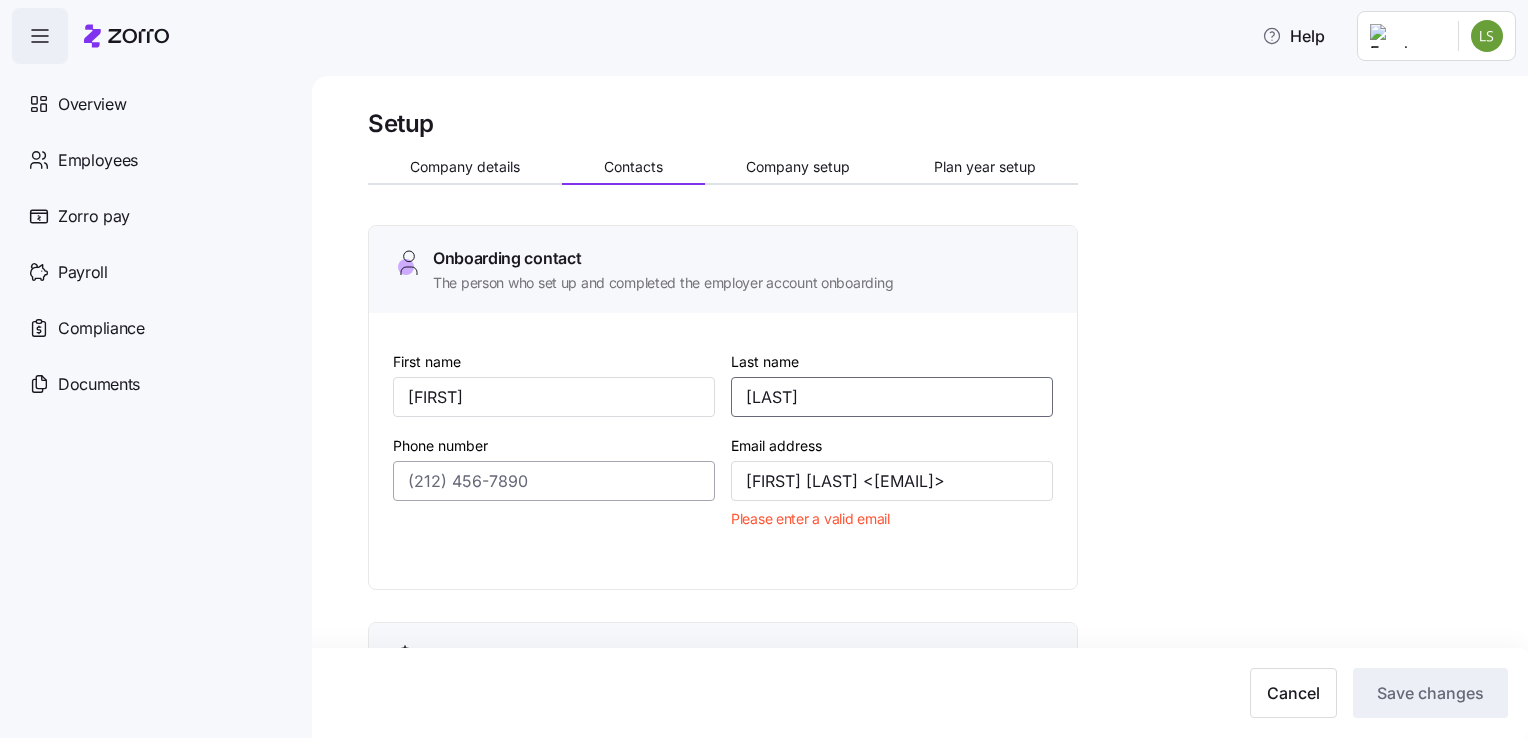 type on "[LAST]" 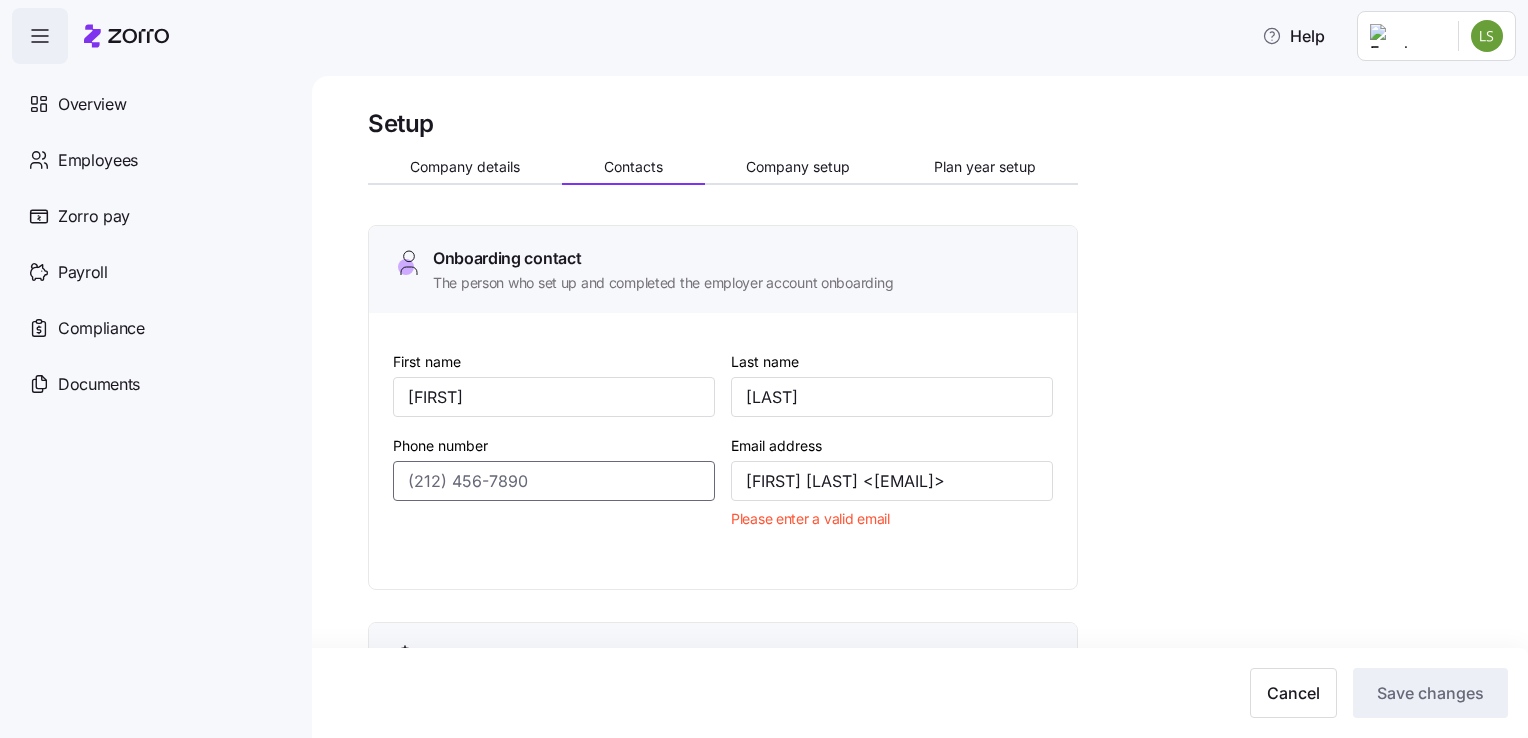 click on "Phone number" at bounding box center (554, 481) 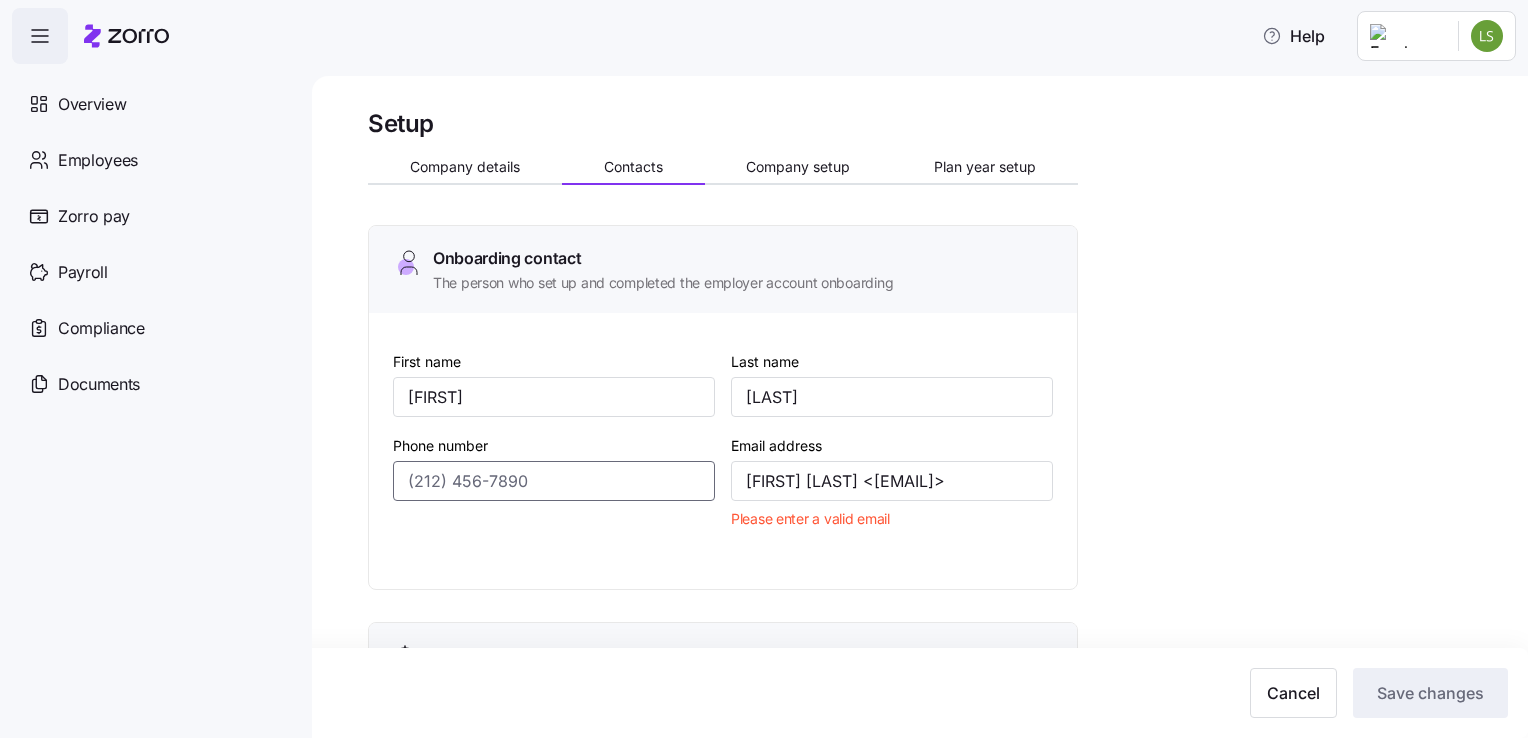 drag, startPoint x: 552, startPoint y: 478, endPoint x: 401, endPoint y: 486, distance: 151.21178 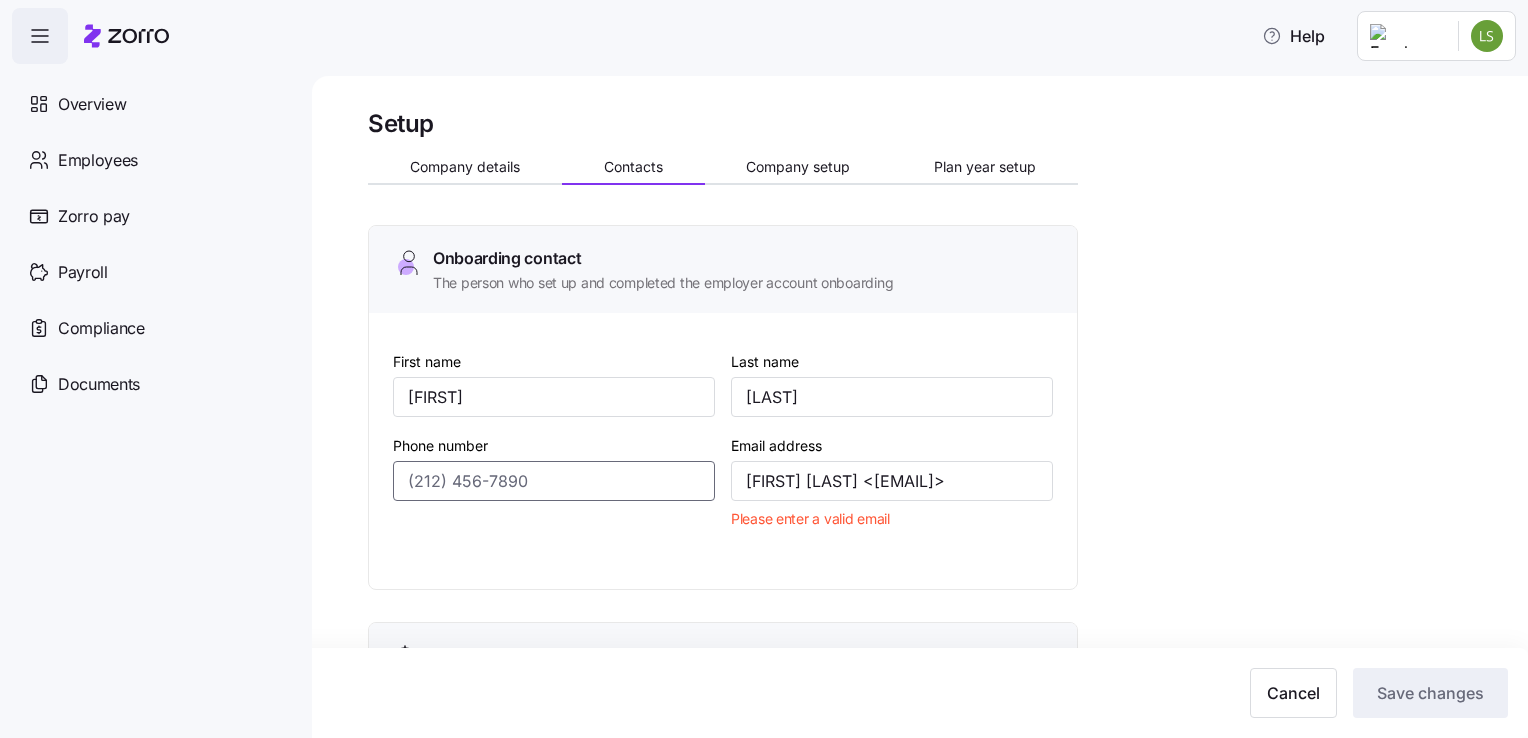 drag, startPoint x: 526, startPoint y: 479, endPoint x: 431, endPoint y: 480, distance: 95.005264 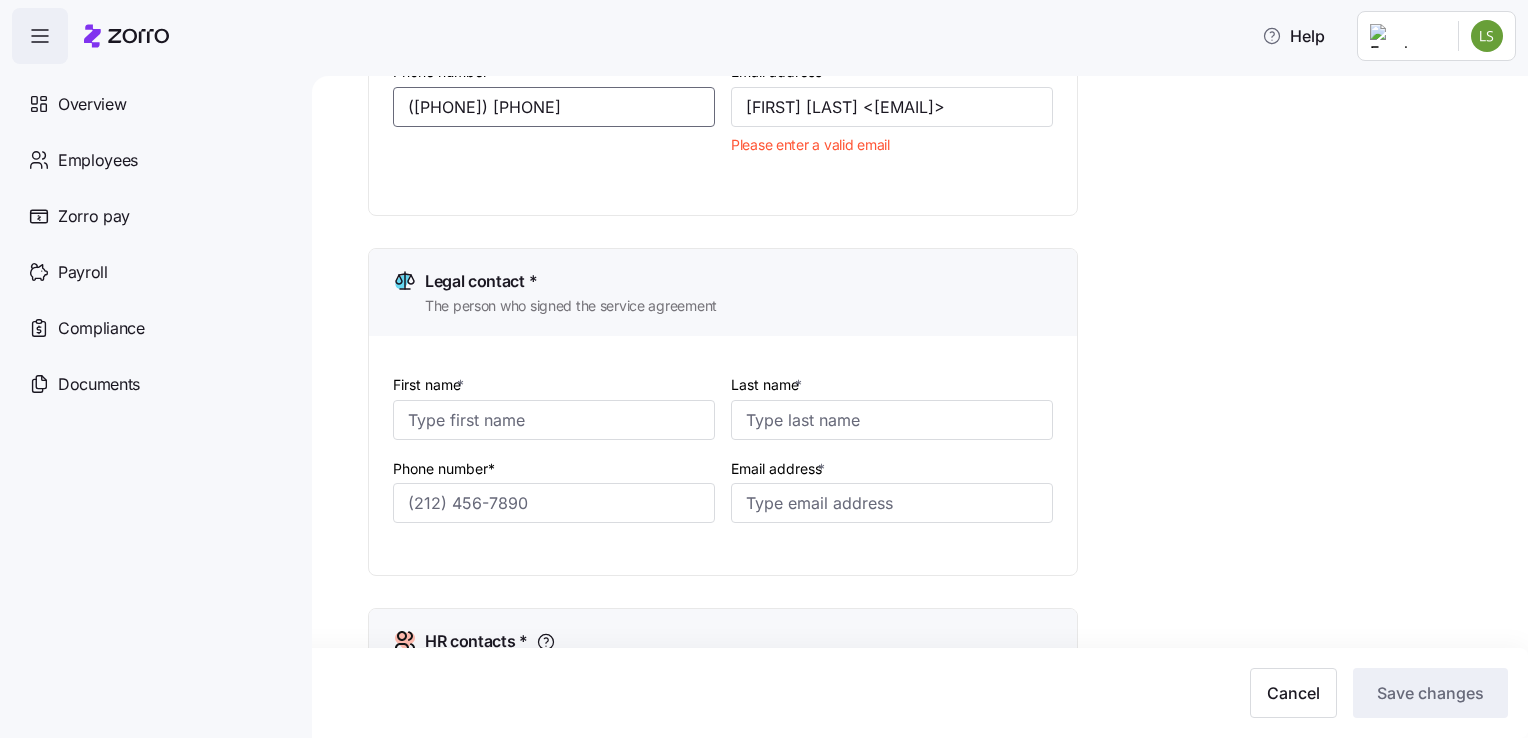 scroll, scrollTop: 376, scrollLeft: 0, axis: vertical 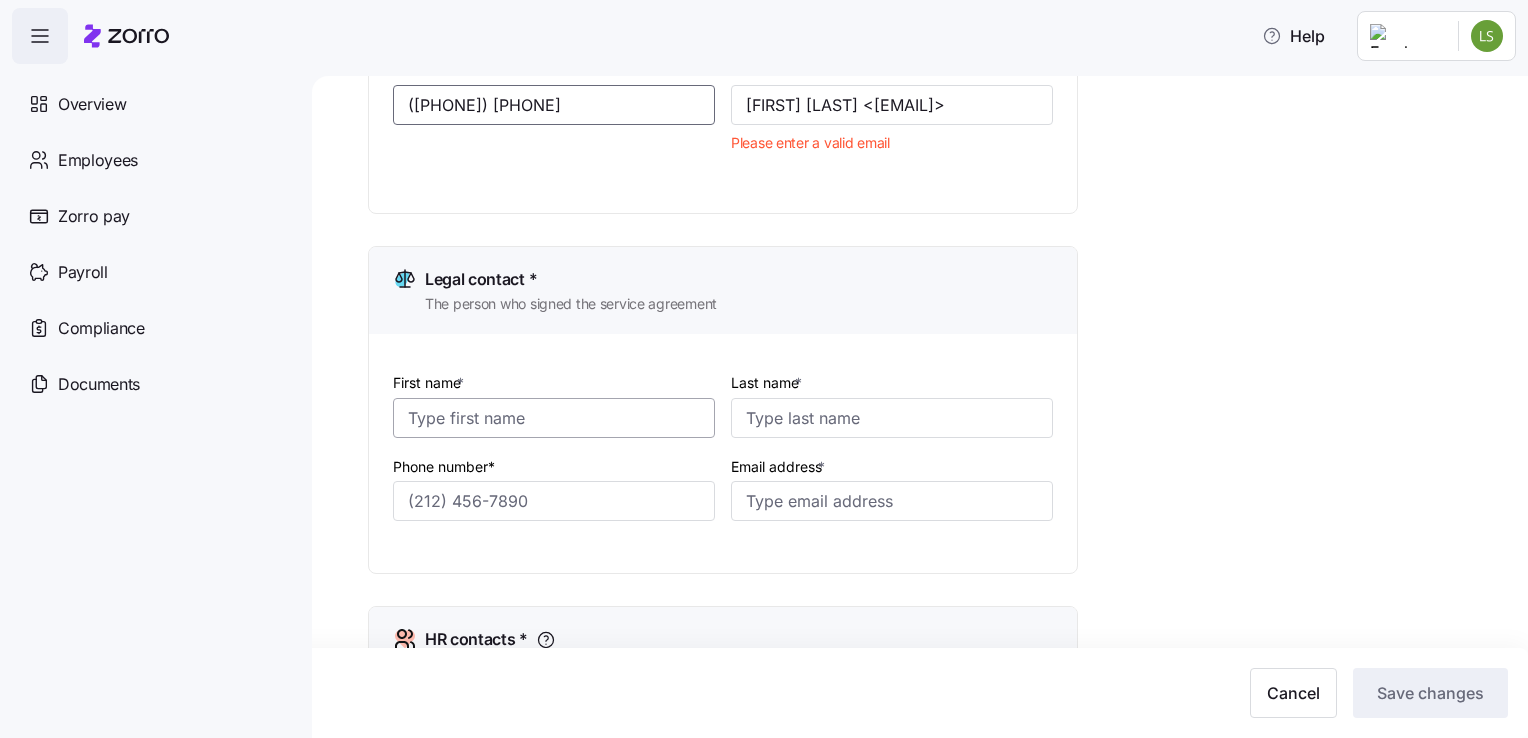 type on "([PHONE]) [PHONE]" 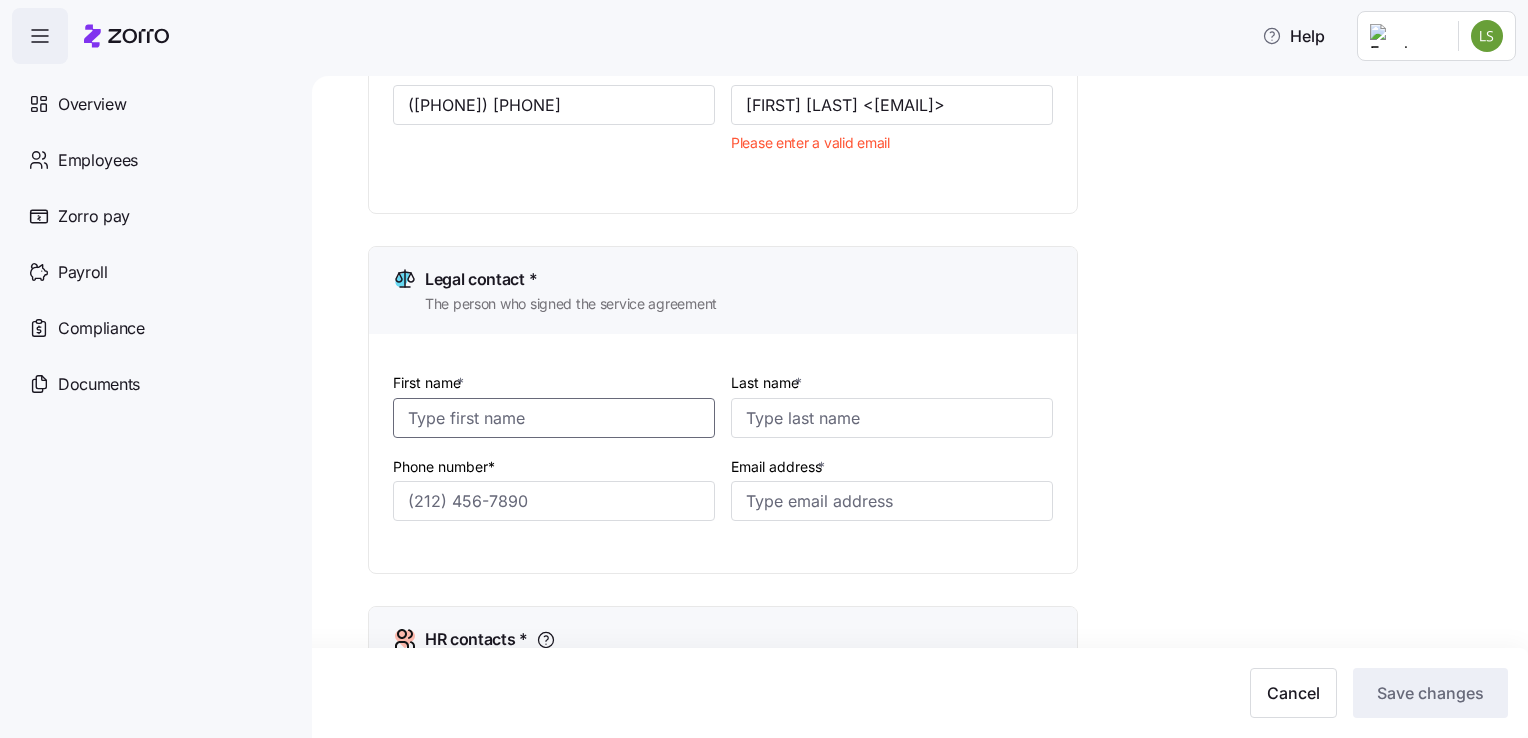 click on "First name  *" at bounding box center (554, 418) 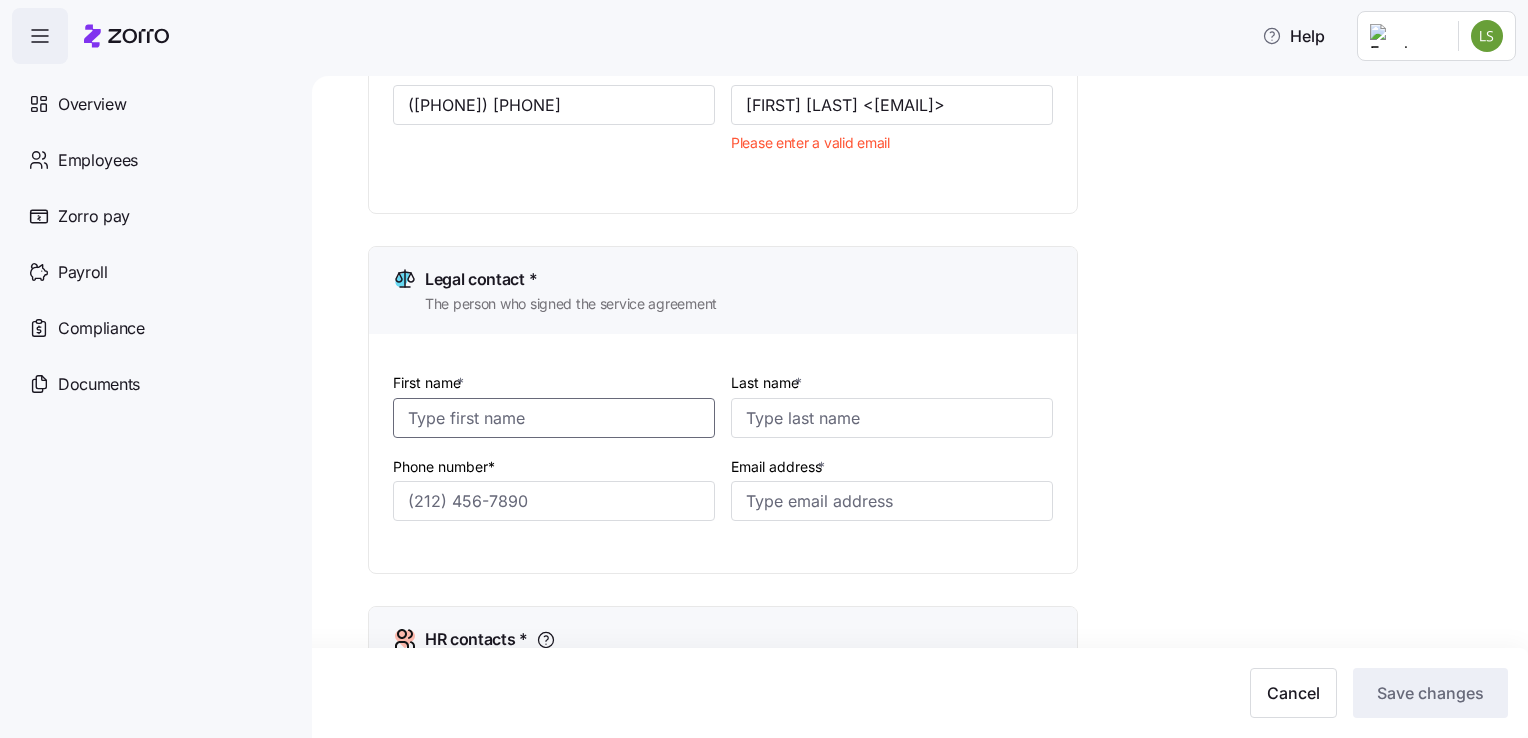type on "[FIRST]" 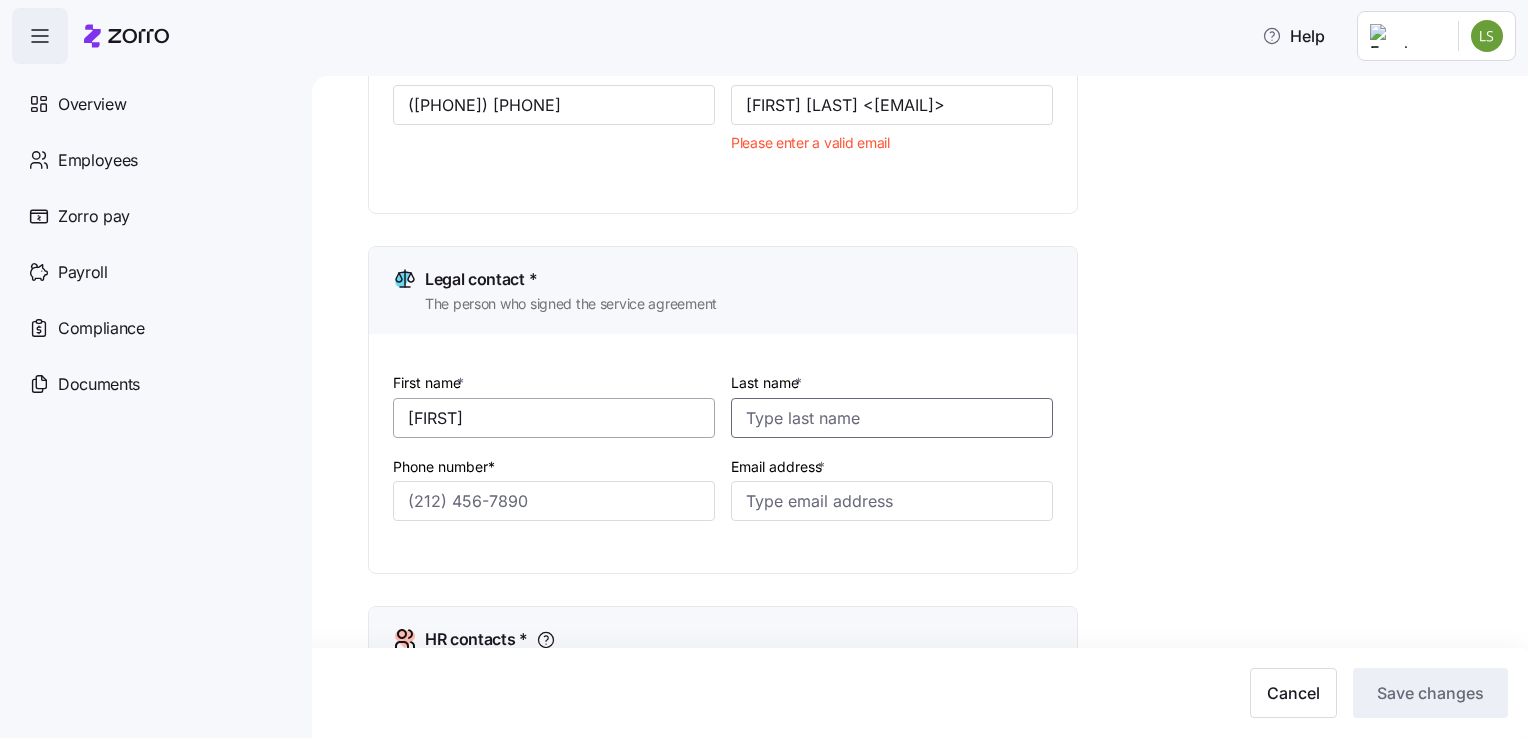 type on "[LAST]" 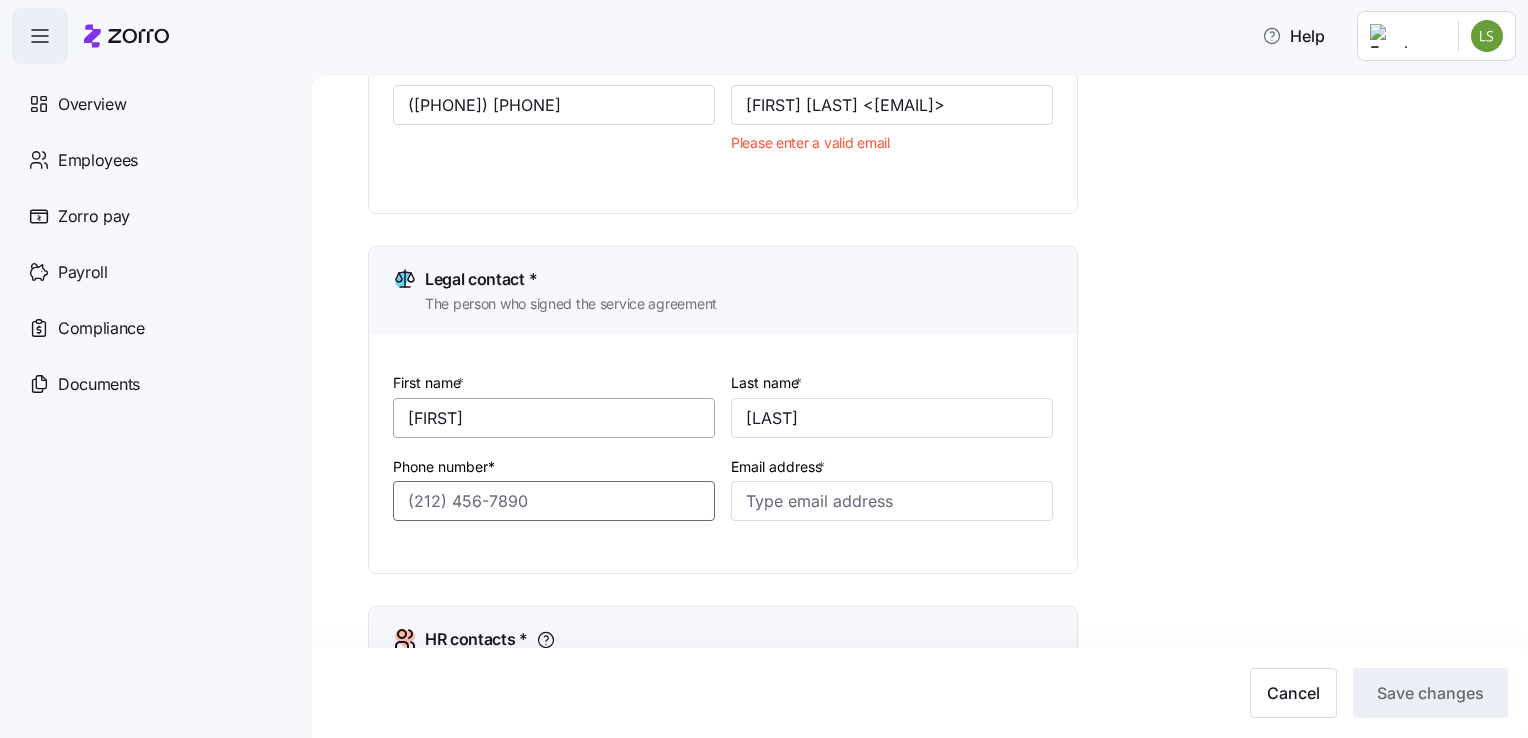 type on "[PHONE]" 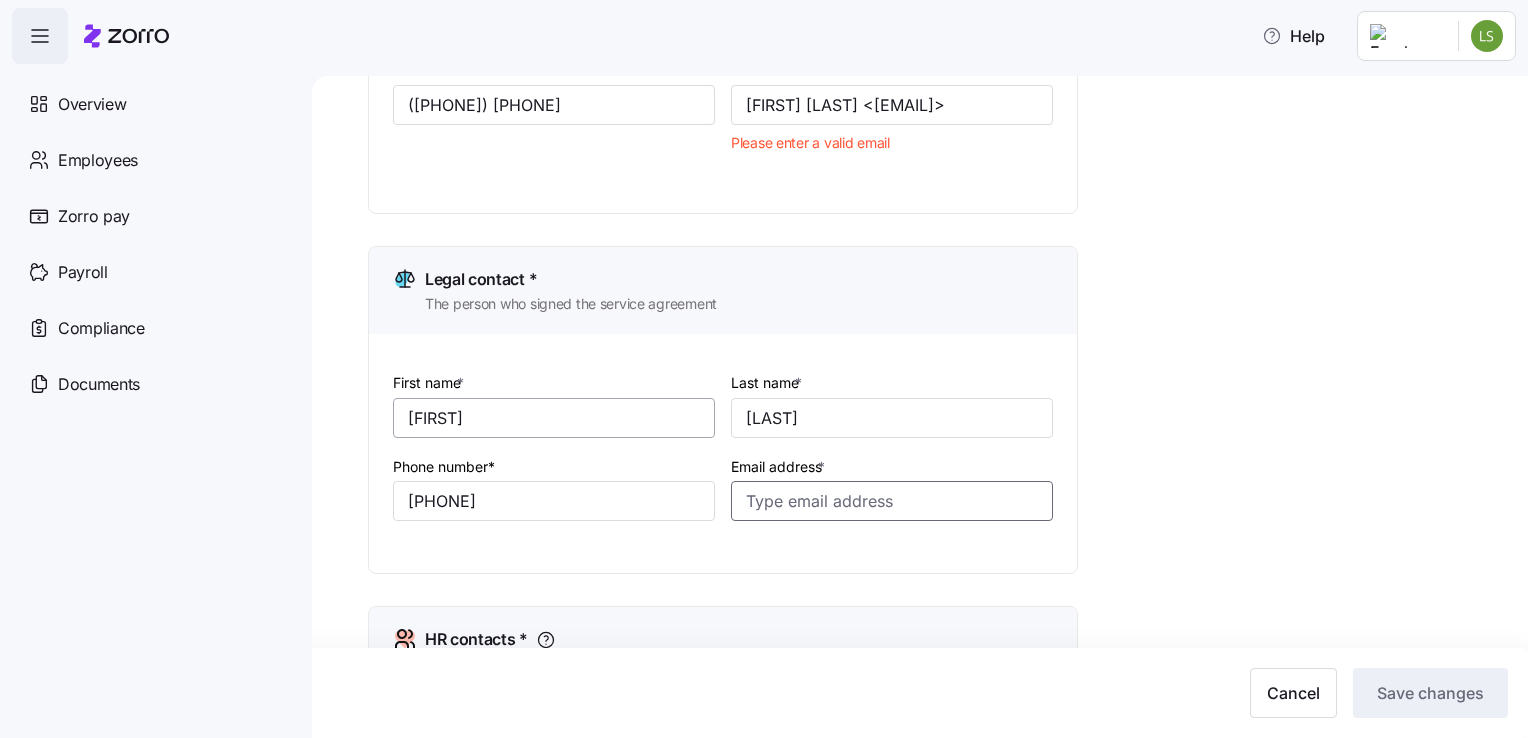 type on "[EMAIL]" 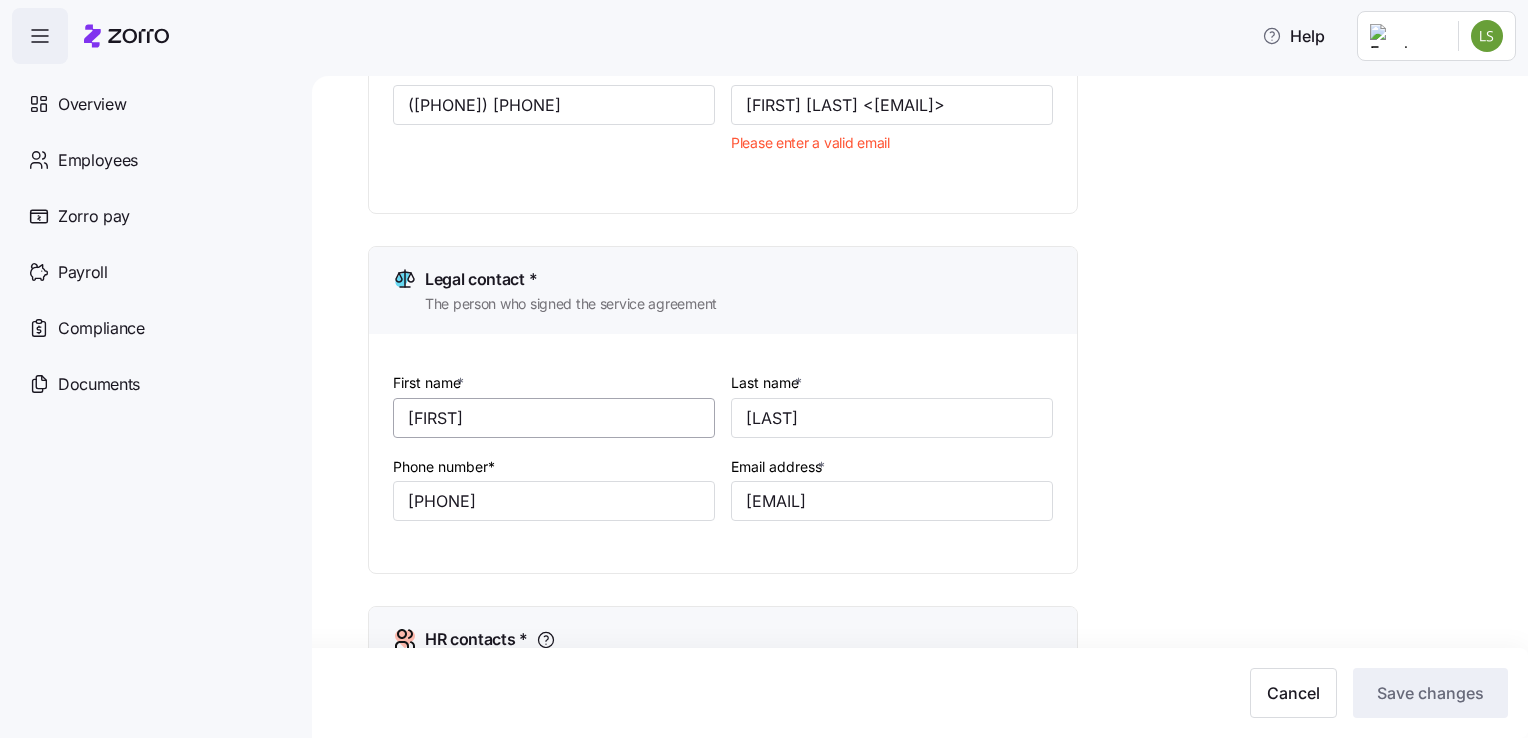 type on "[FIRST]" 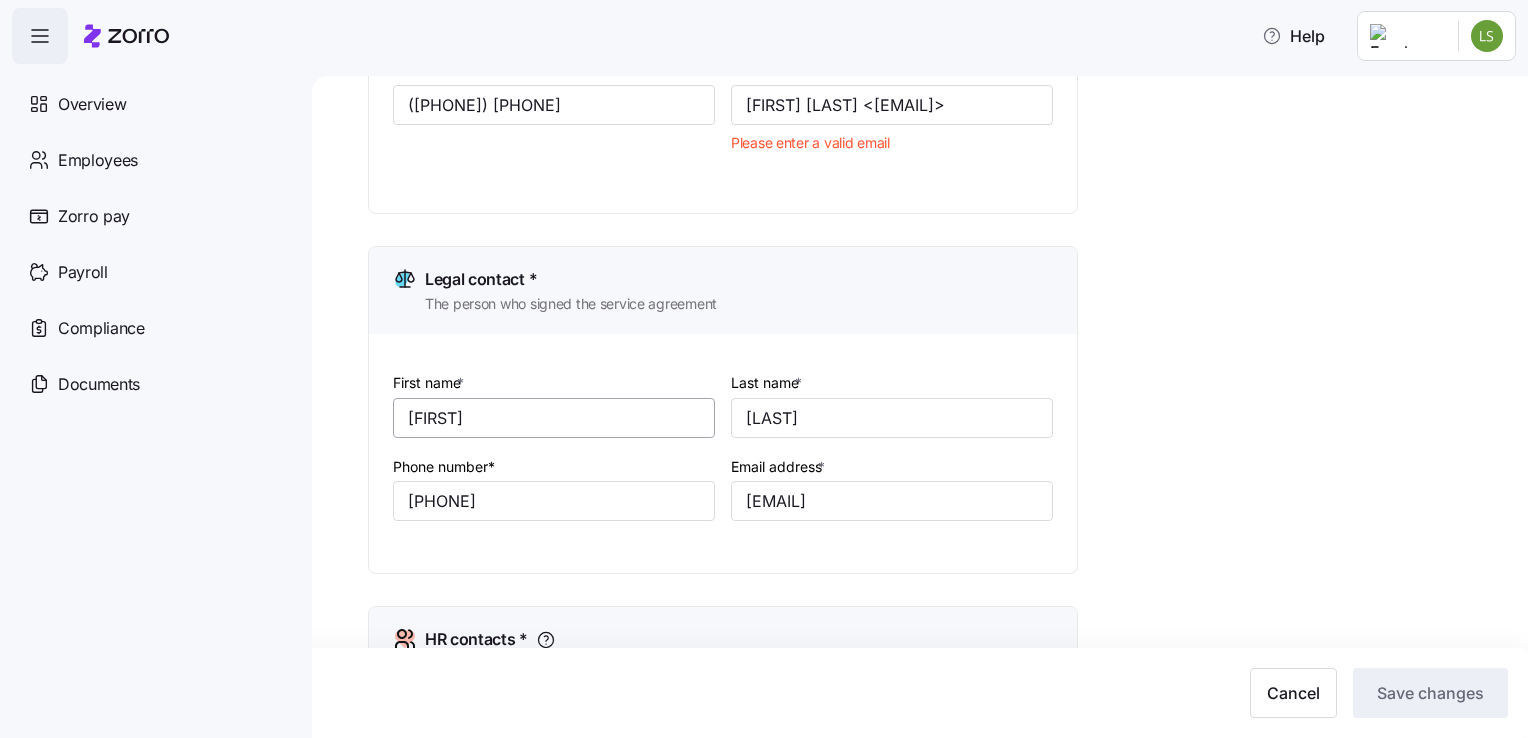 type on "[LAST]" 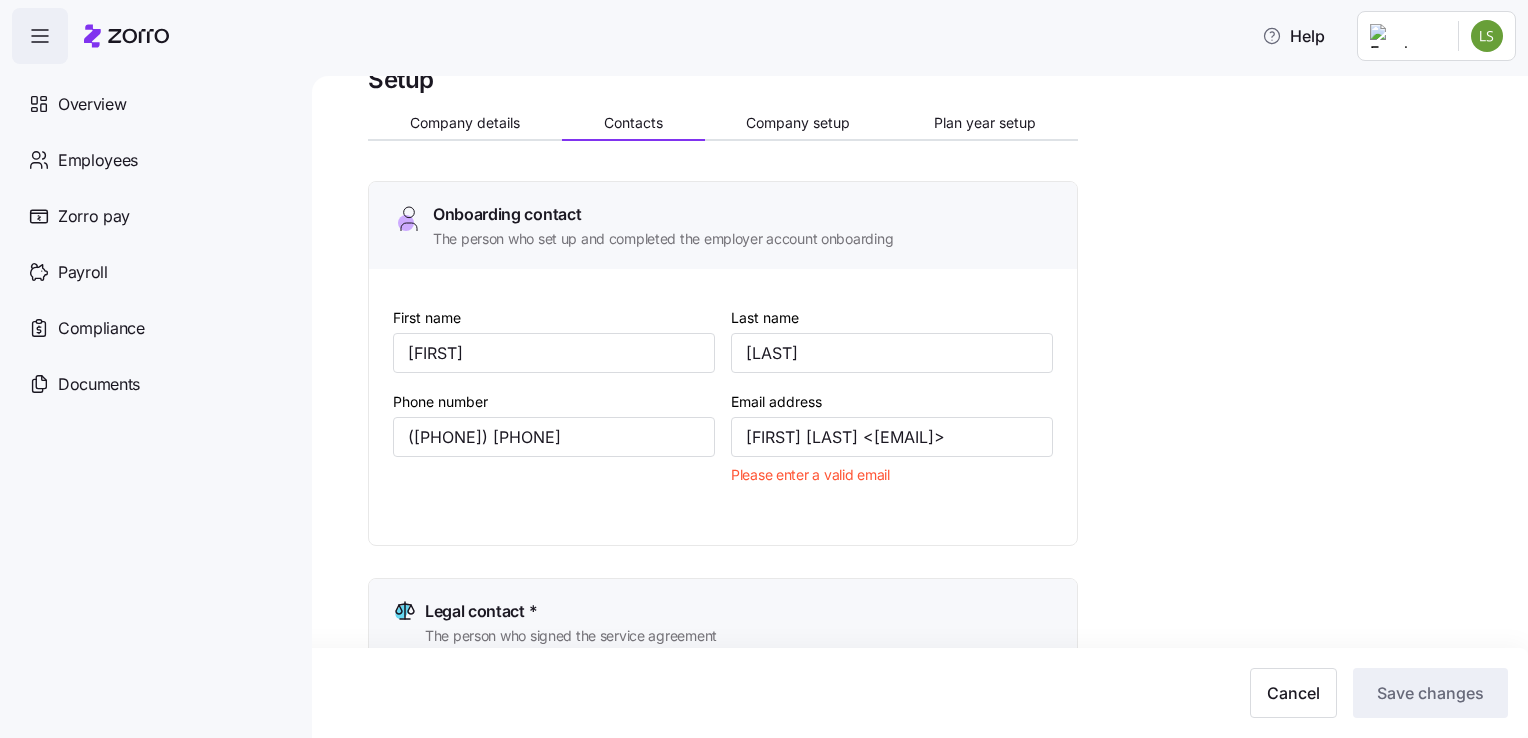 scroll, scrollTop: 0, scrollLeft: 0, axis: both 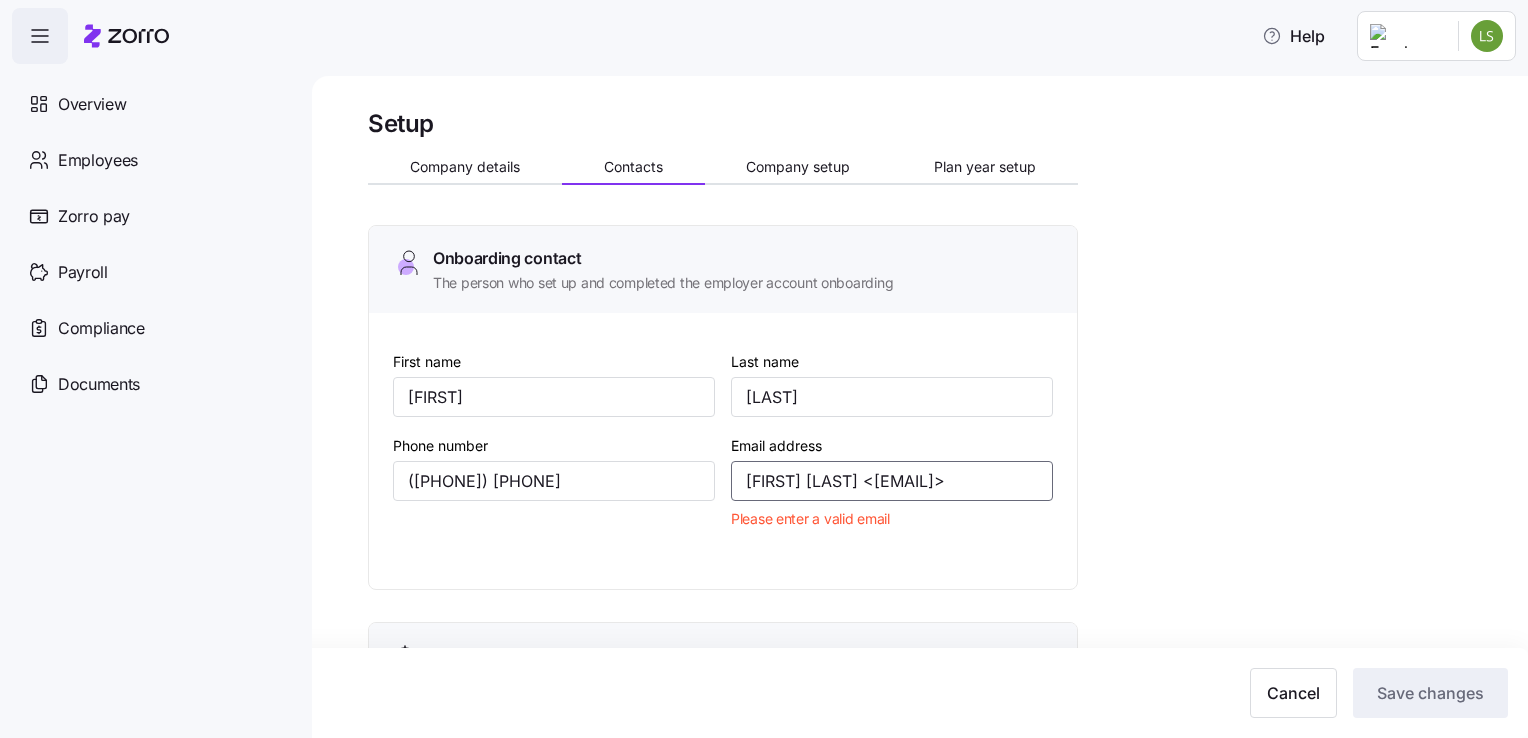 click on "[FIRST] [LAST] <[EMAIL]>" at bounding box center [892, 481] 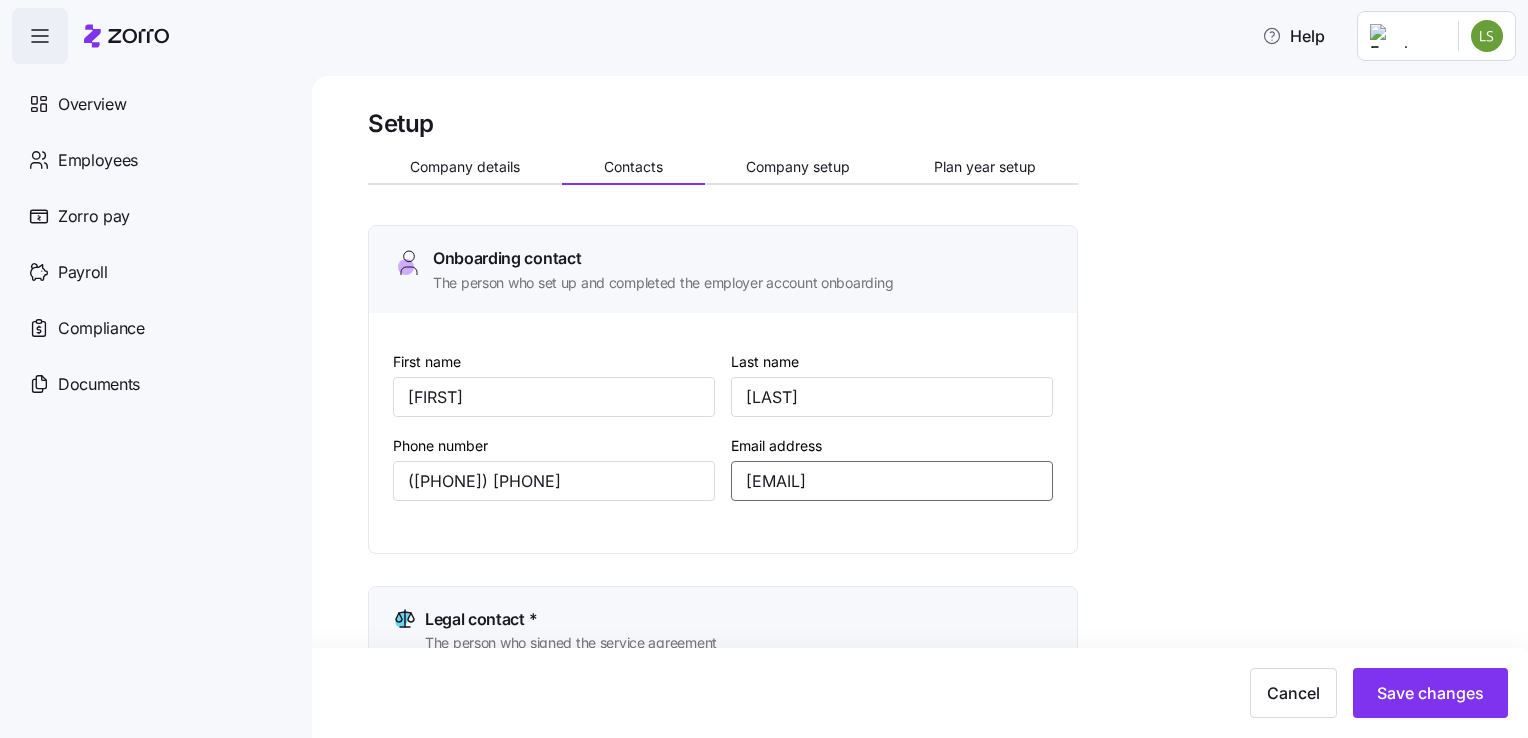 click on "[EMAIL]" at bounding box center [892, 481] 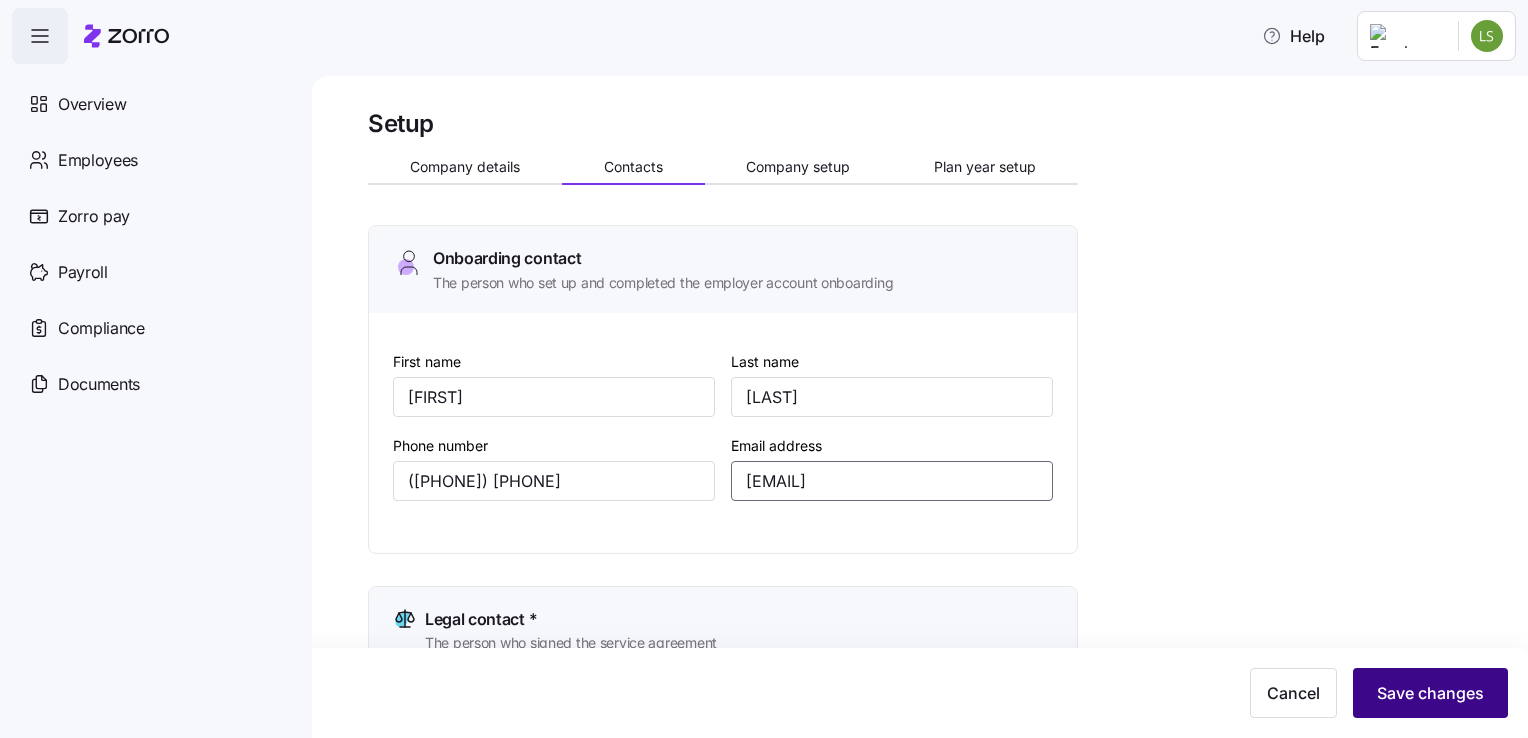 type on "[EMAIL]" 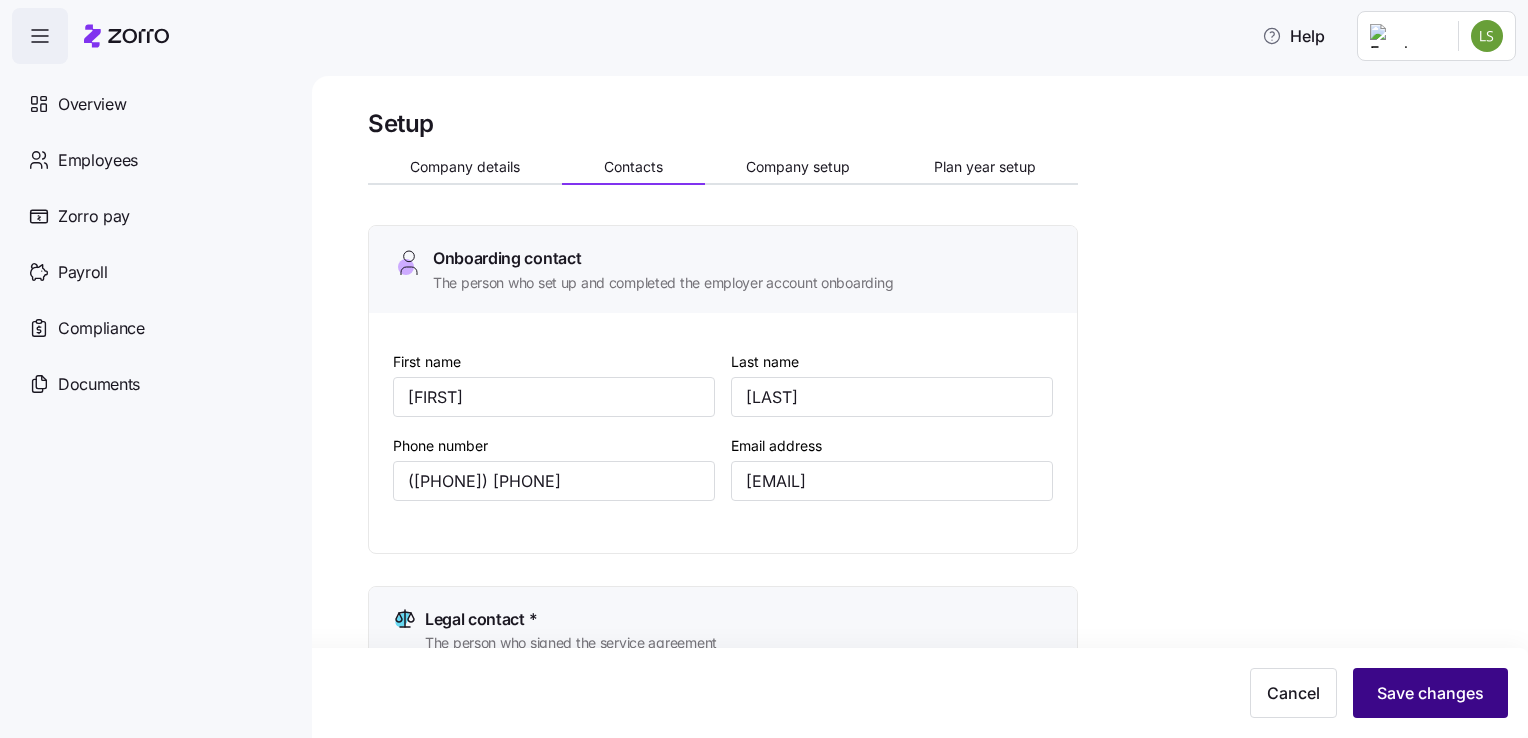 click on "Save changes" at bounding box center (1430, 693) 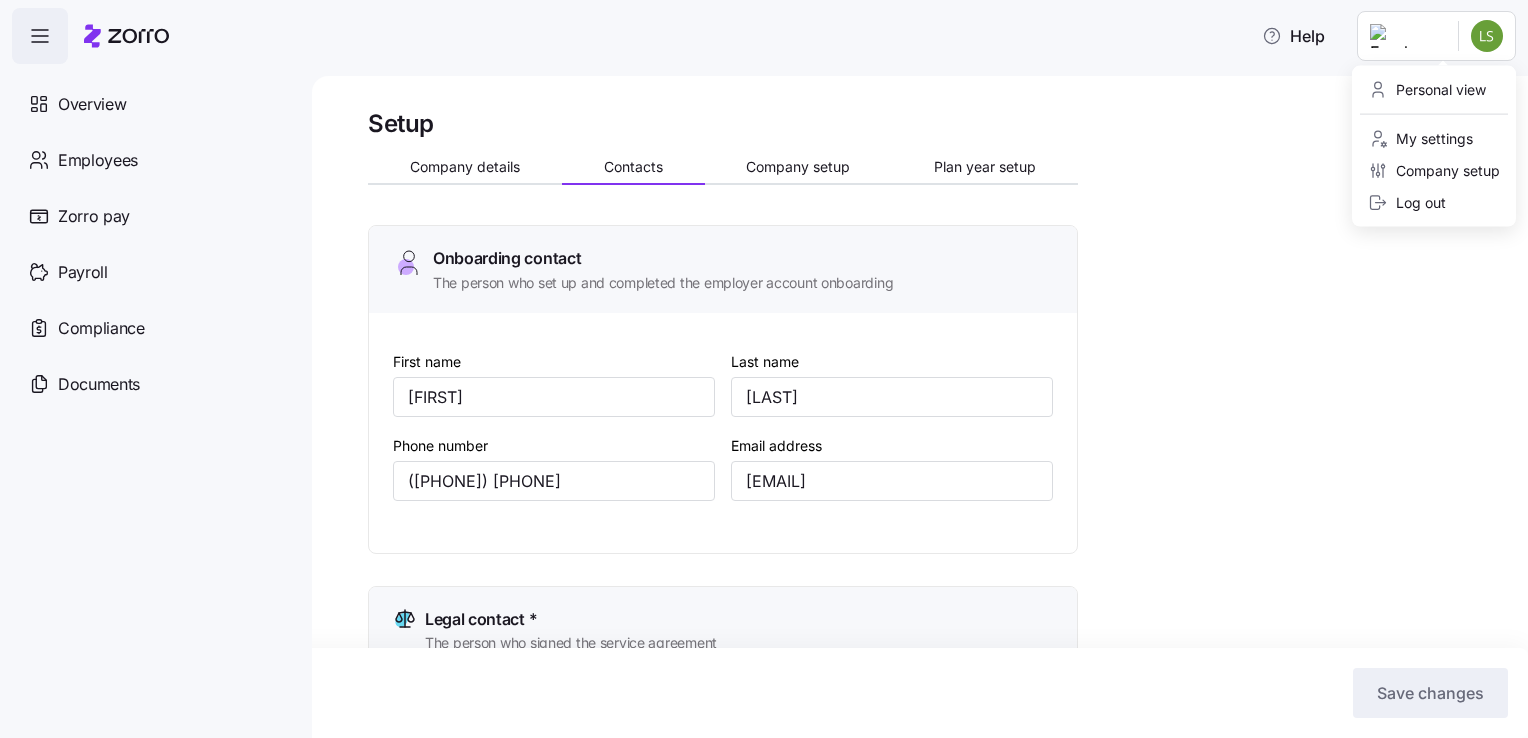 click on "First name [FIRST] Last name [LAST] Phone number ([PHONE]) [PHONE] Email address [EMAIL] Legal contact * The person who signed the service agreement First name * [FIRST] Last name * [LAST] Phone number* [PHONE] Email address * [EMAIL] HR contacts * Manage benefits, inform employees of changes, and assist with understanding benefits HR contact 1 First name * [FIRST] Last name * [LAST] Phone number* [PHONE] Email address * [EMAIL] Finance contacts * Receive monthly billing invoices, premium draw alerts, and other financial reports Finance contact 1 First name * [FIRST] Last name * [LAST] Phone number* [PHONE] Email address * [EMAIL] Save changes Zorro Personal view My settings Company setup Log out" at bounding box center (764, 363) 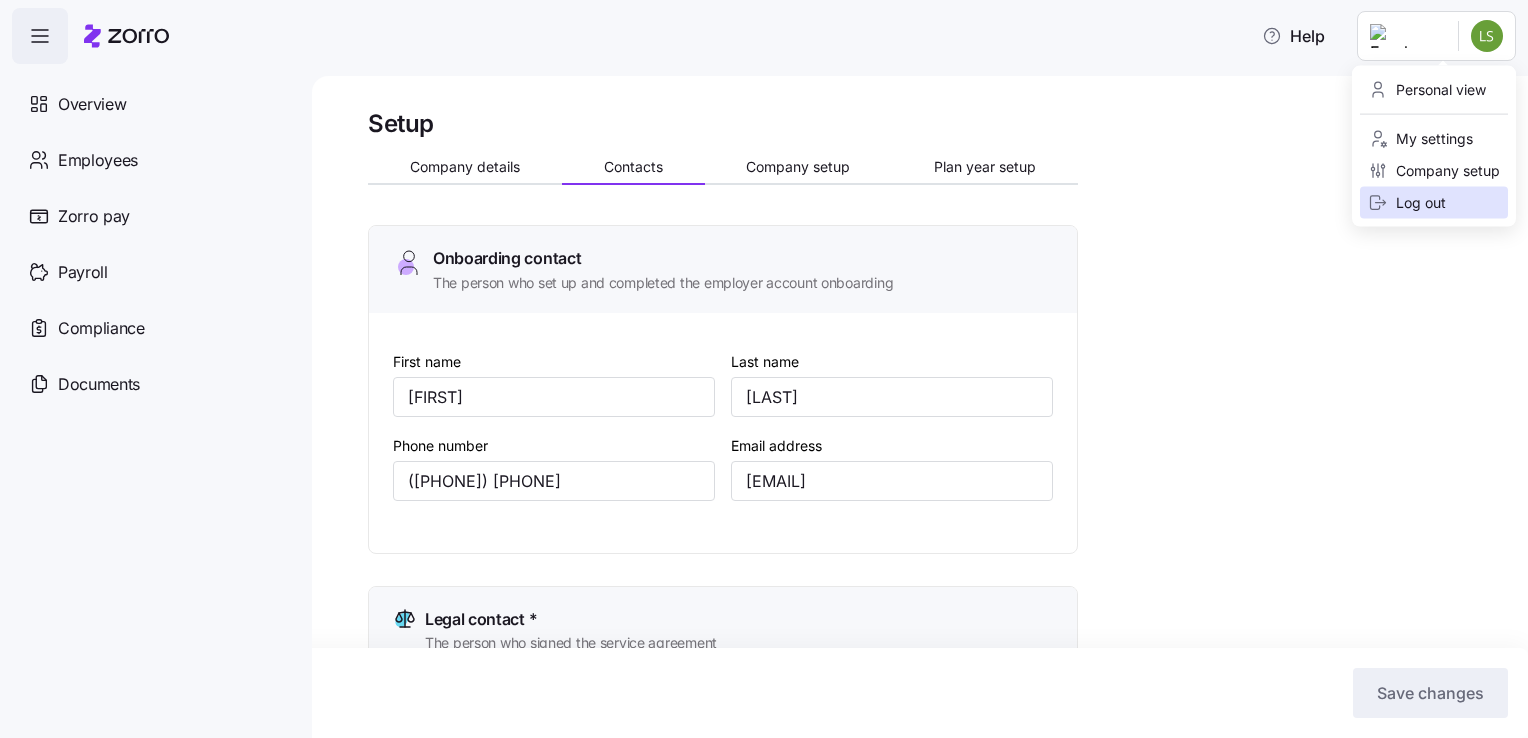 click on "Log out" at bounding box center [1407, 203] 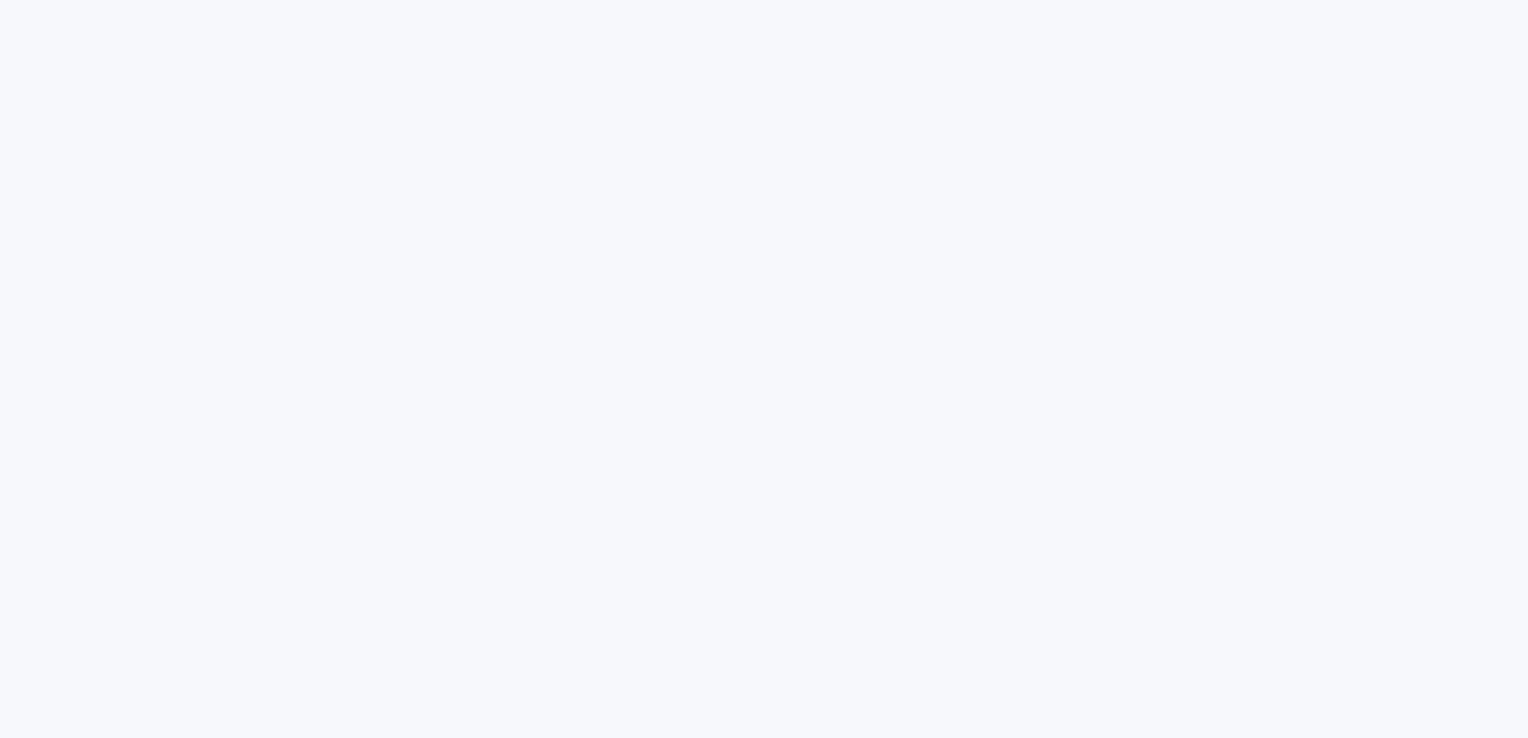 scroll, scrollTop: 0, scrollLeft: 0, axis: both 